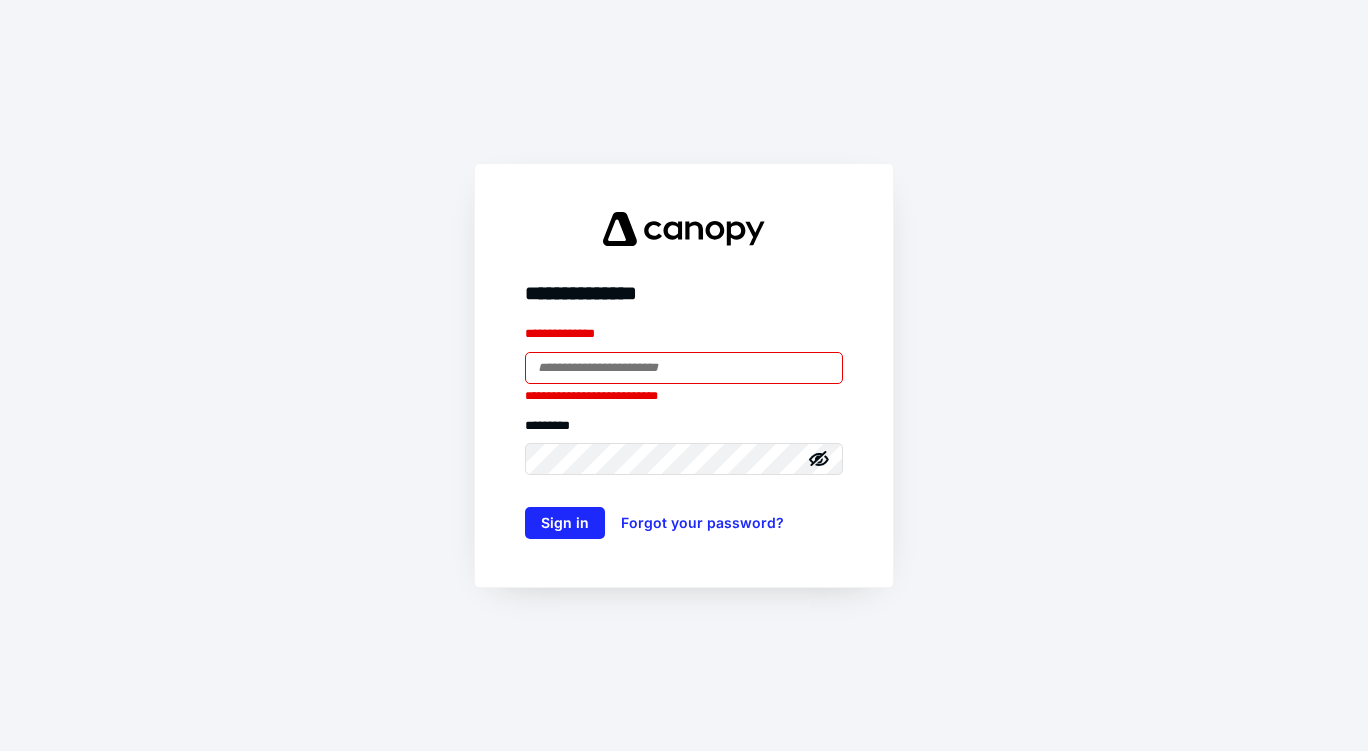 scroll, scrollTop: 0, scrollLeft: 0, axis: both 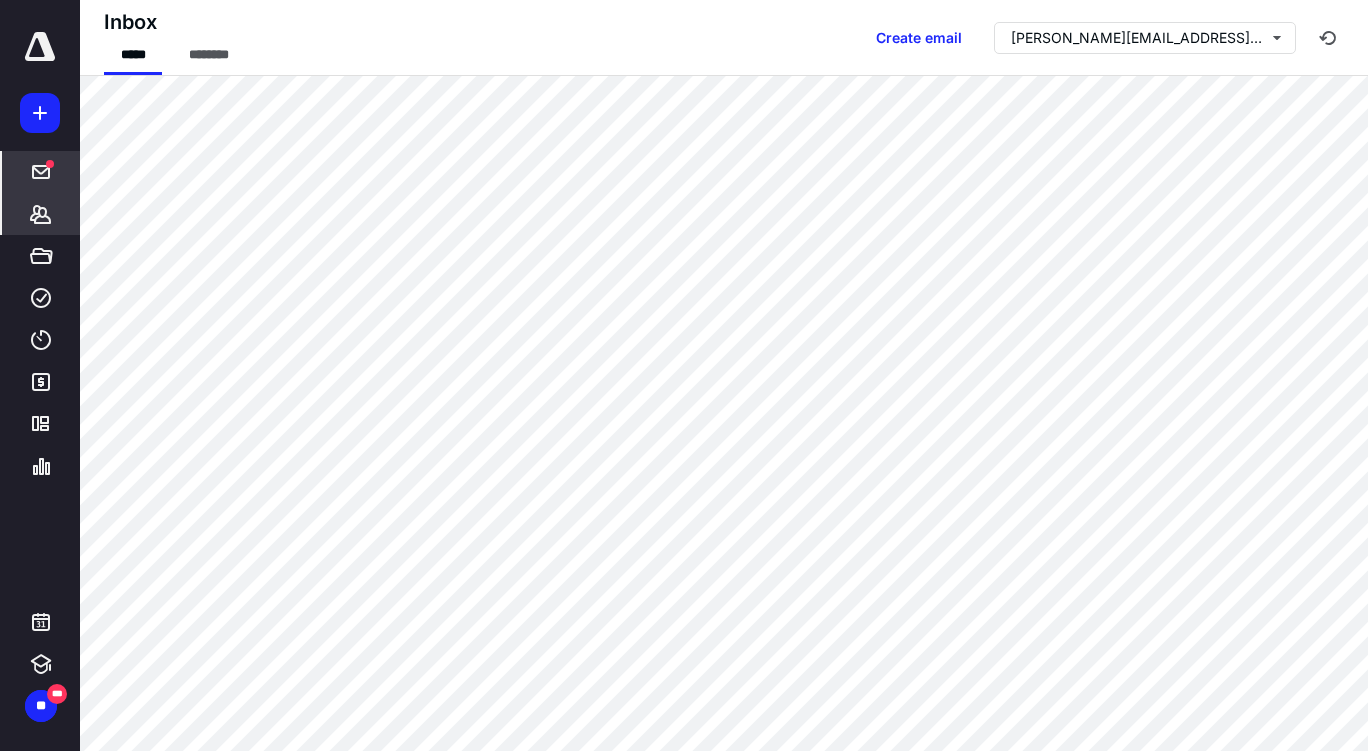click 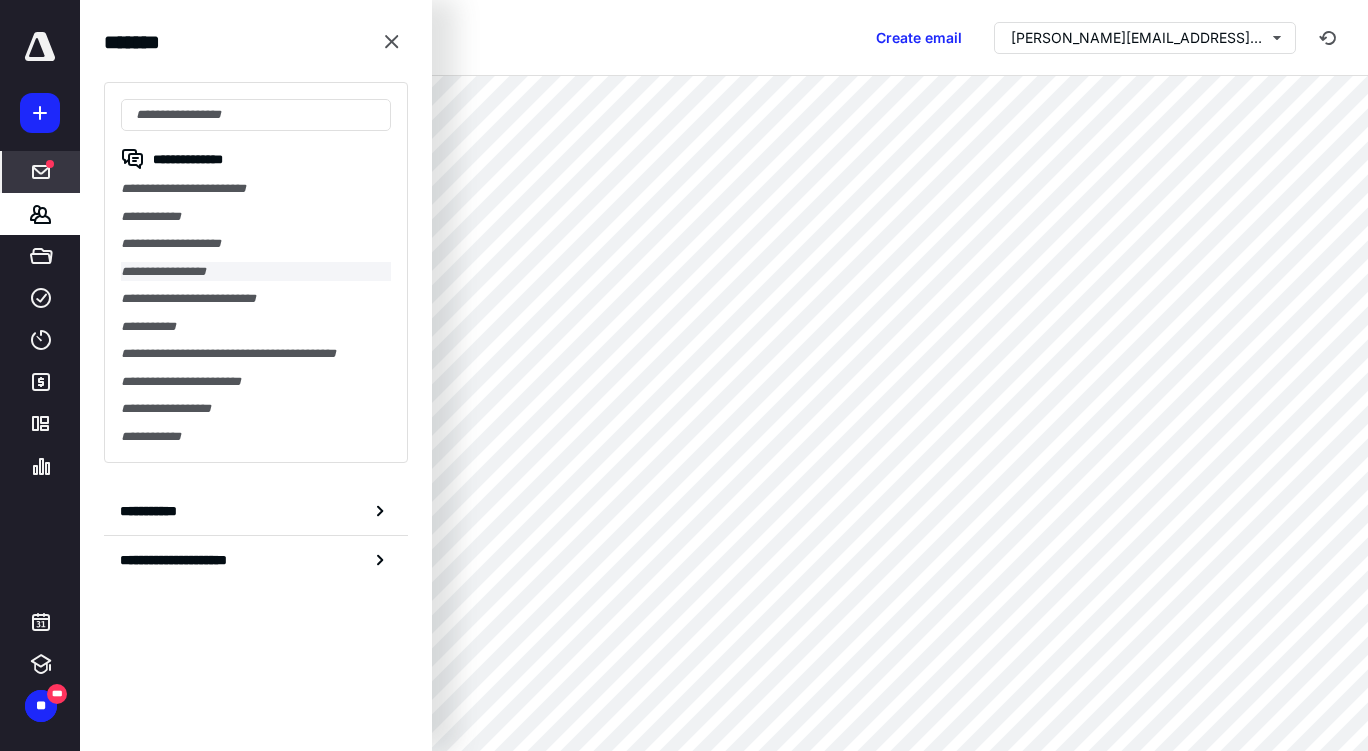 click on "**********" at bounding box center [256, 272] 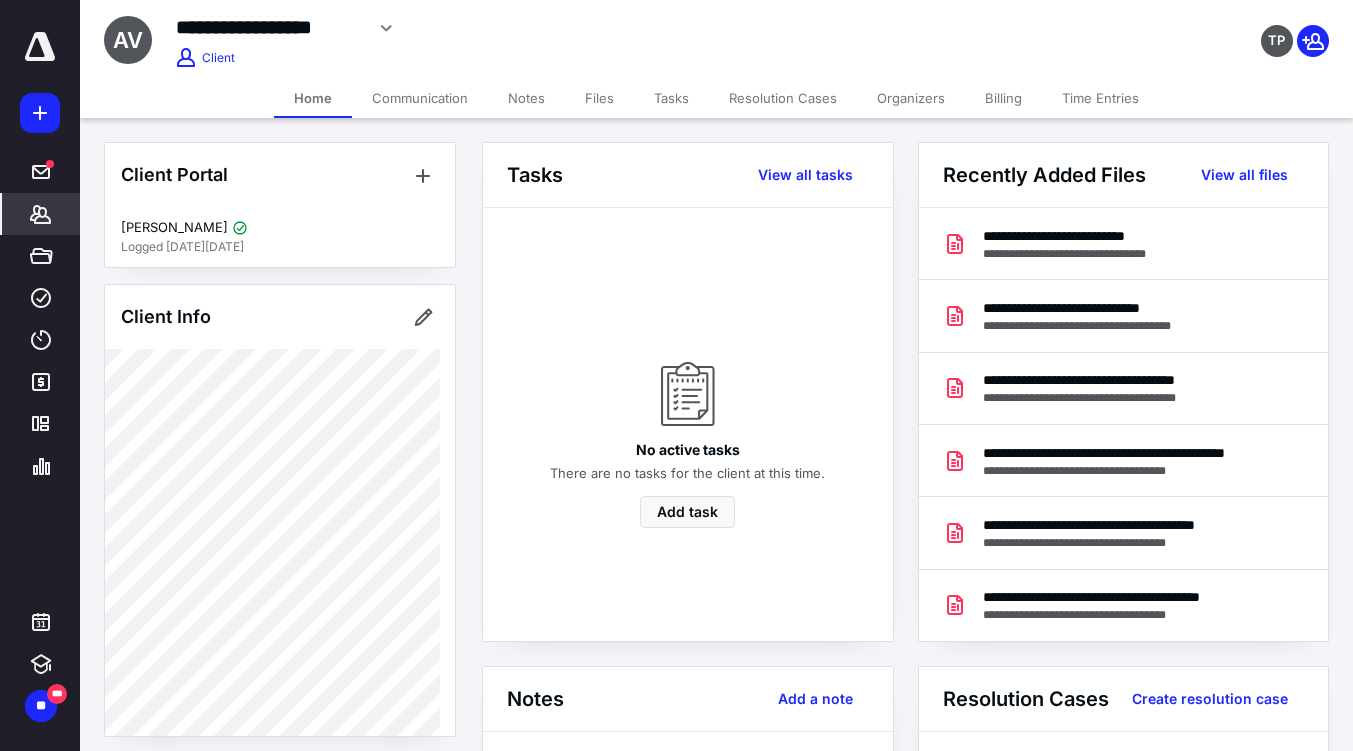 click on "Communication" at bounding box center [420, 98] 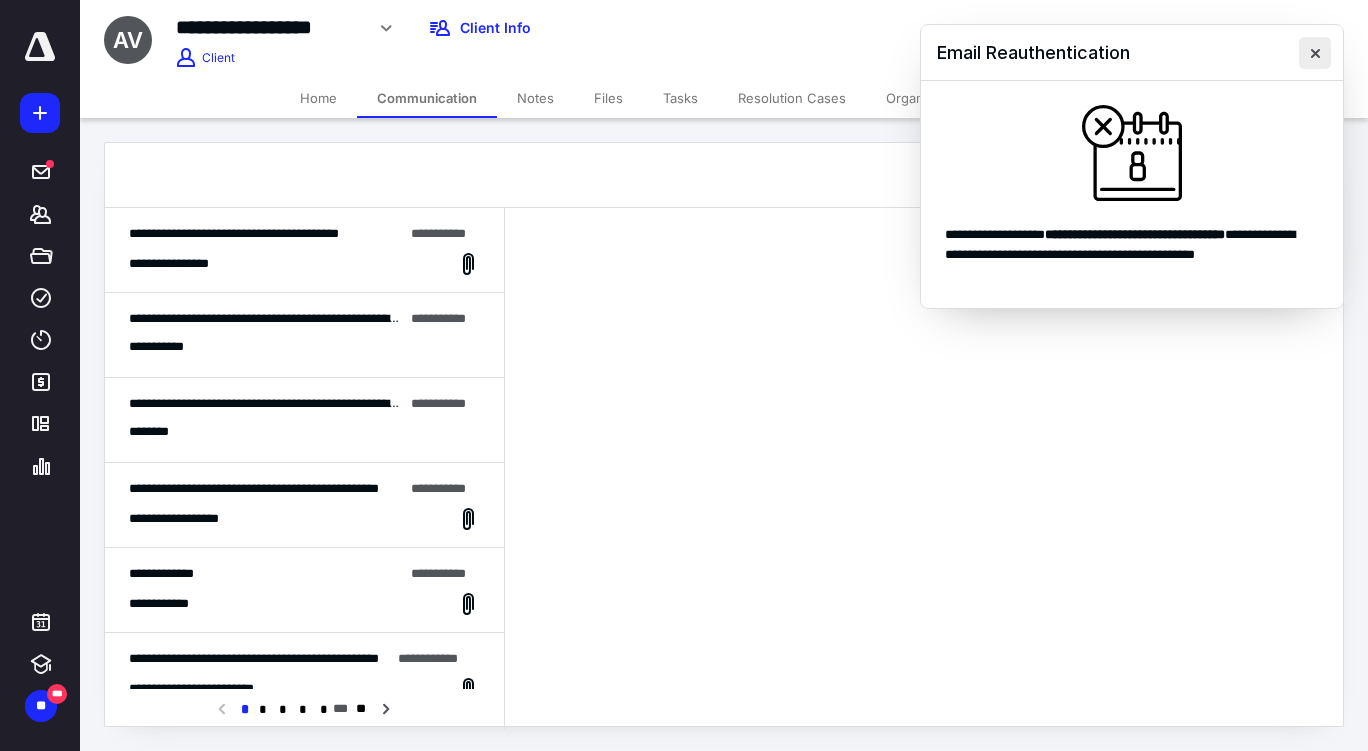 click at bounding box center (1315, 53) 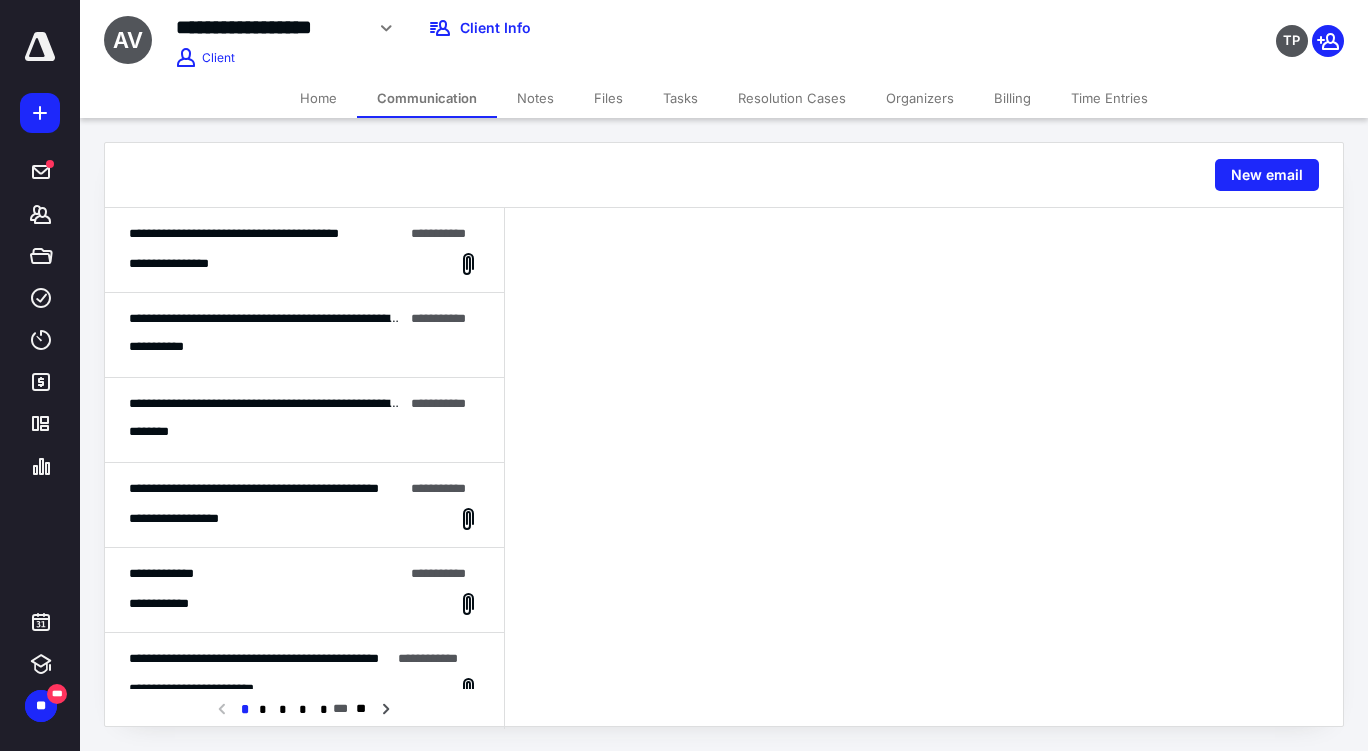 click on "**********" at bounding box center (304, 347) 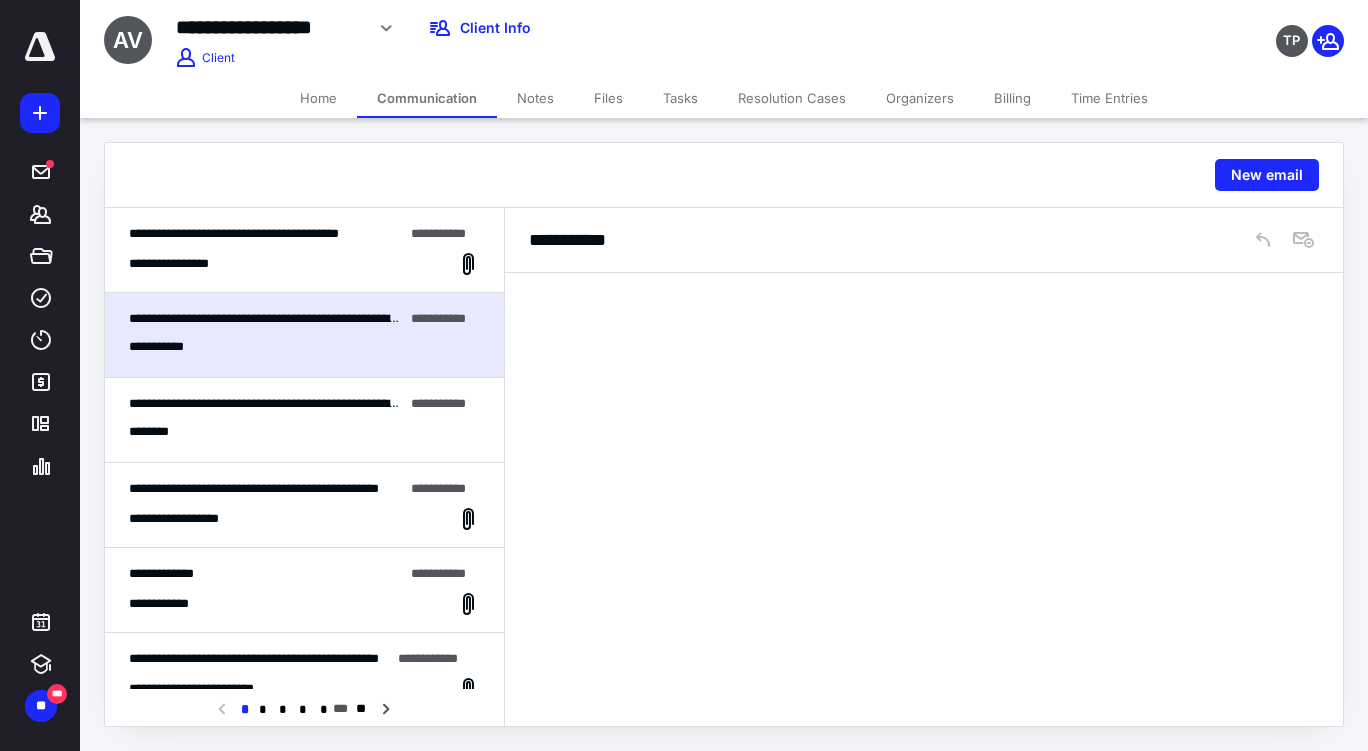click on "**********" at bounding box center [316, 318] 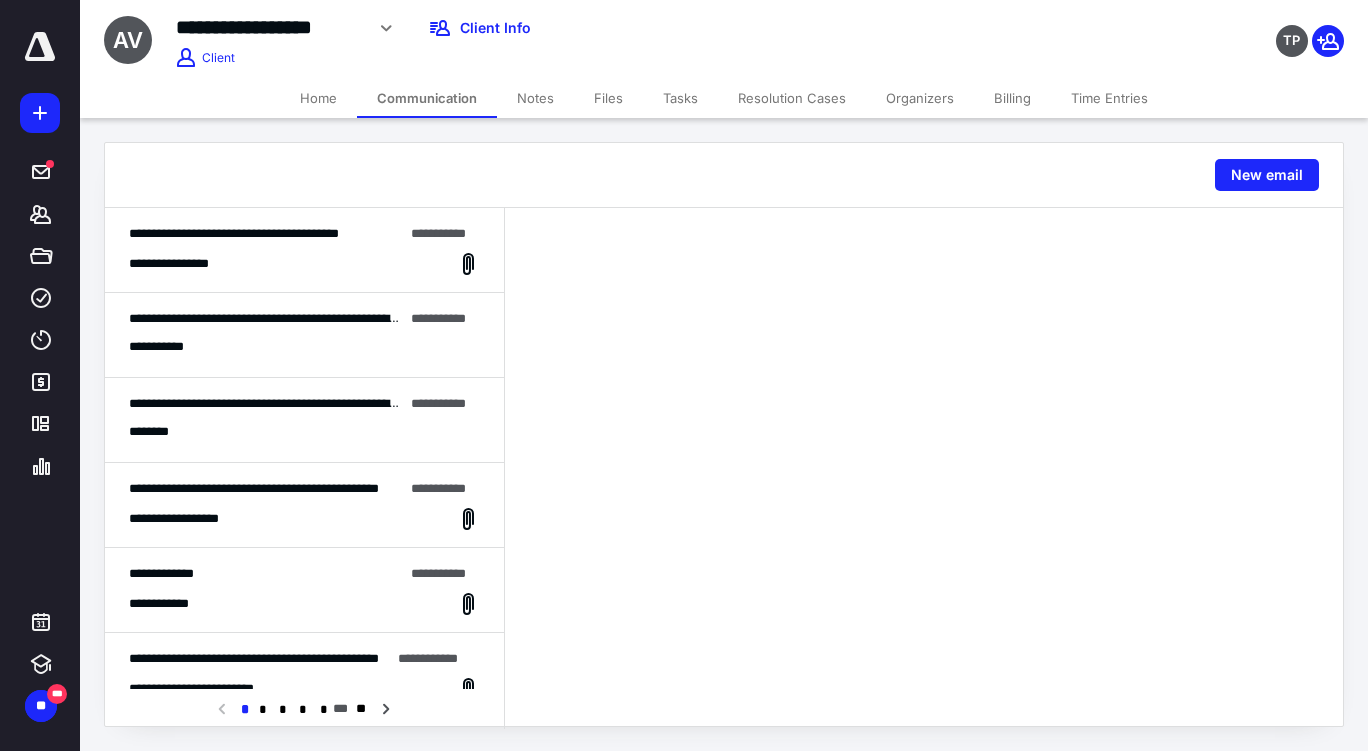 click on "**********" at bounding box center (304, 264) 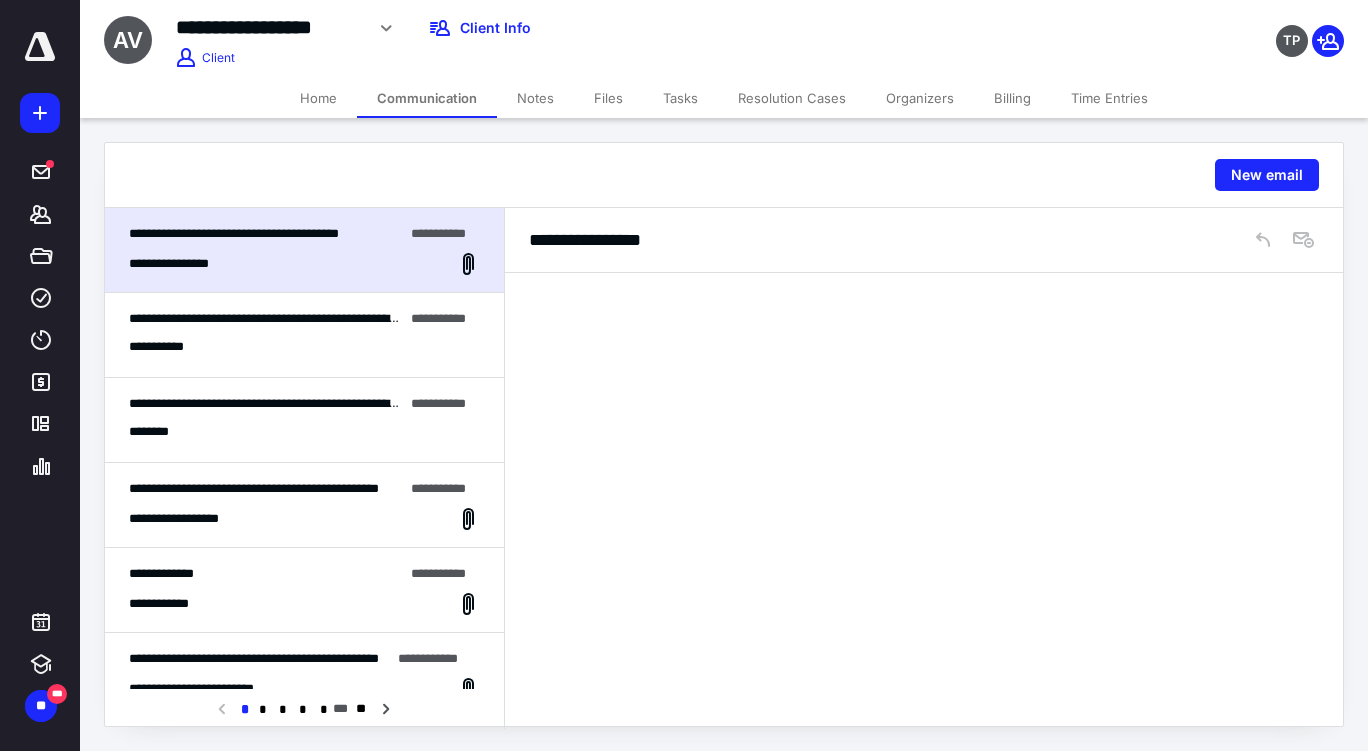 click on "Notes" at bounding box center [535, 98] 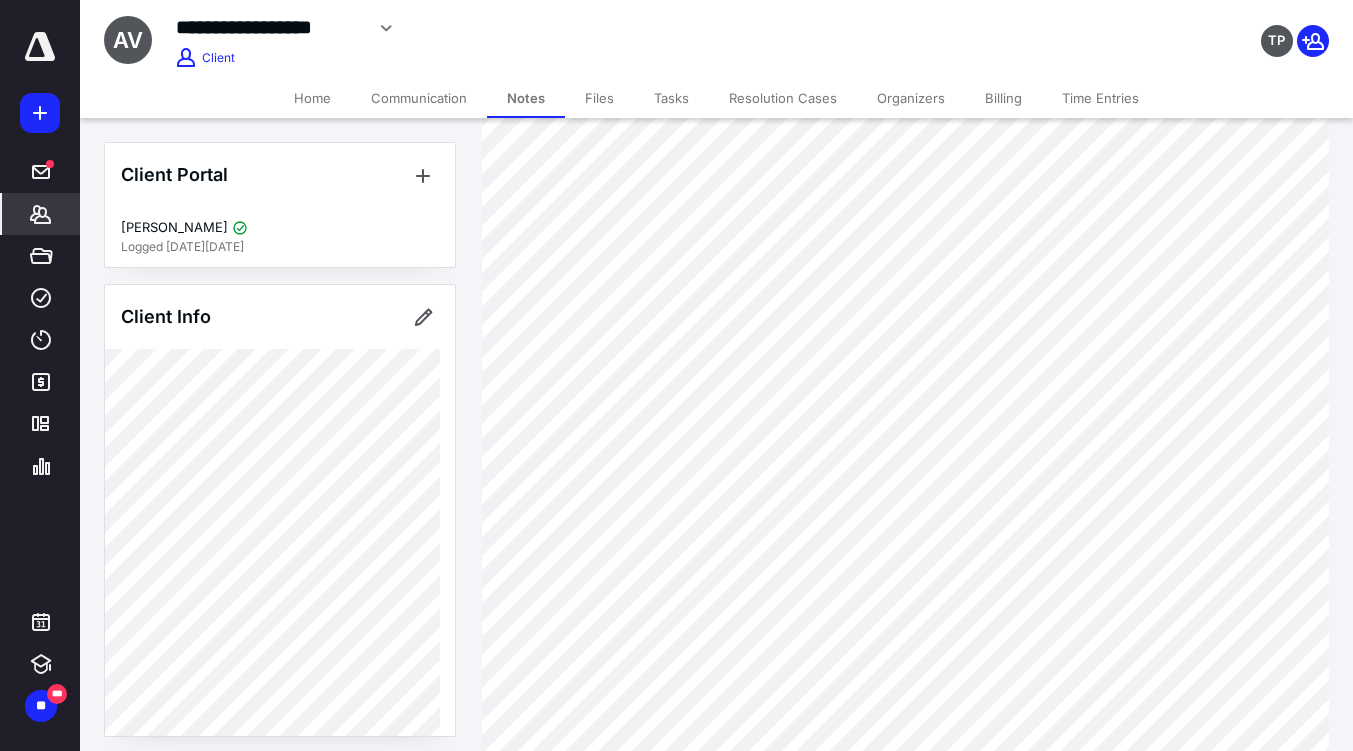 scroll, scrollTop: 300, scrollLeft: 0, axis: vertical 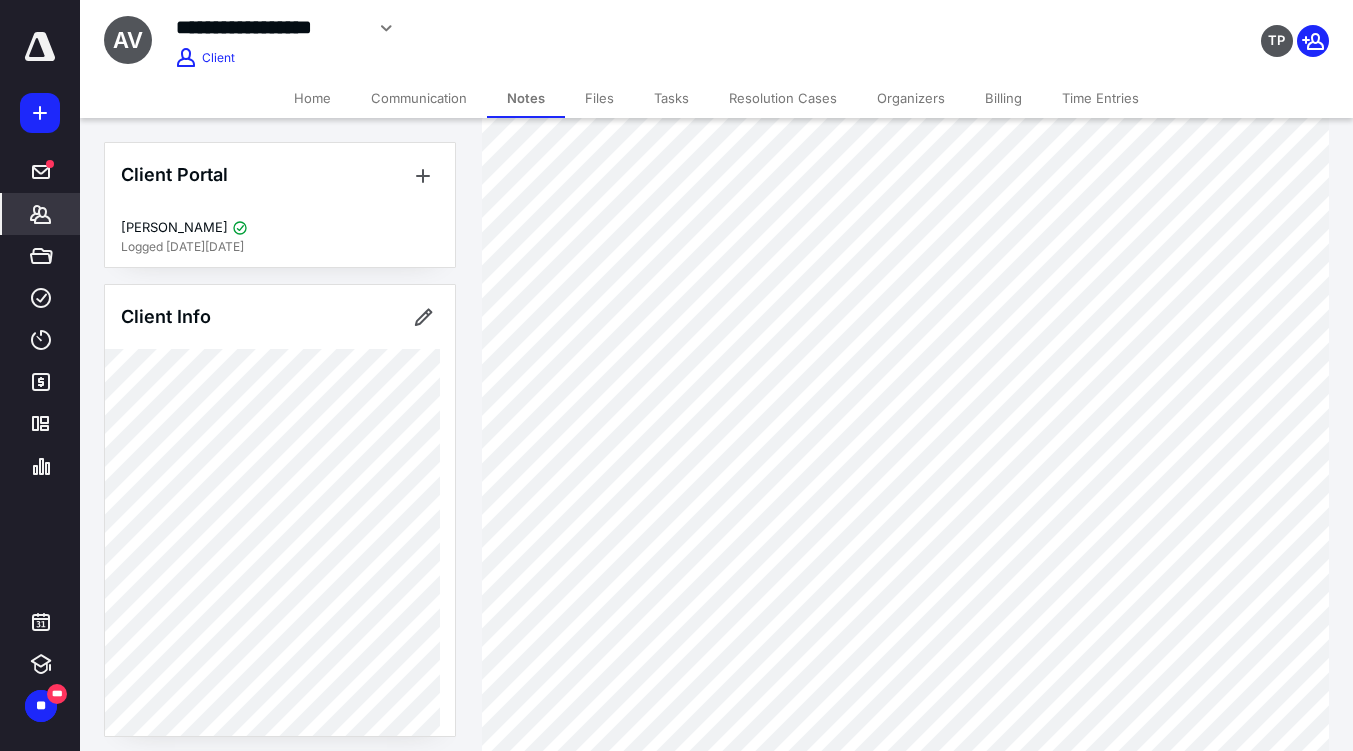 click on "Communication" at bounding box center (419, 98) 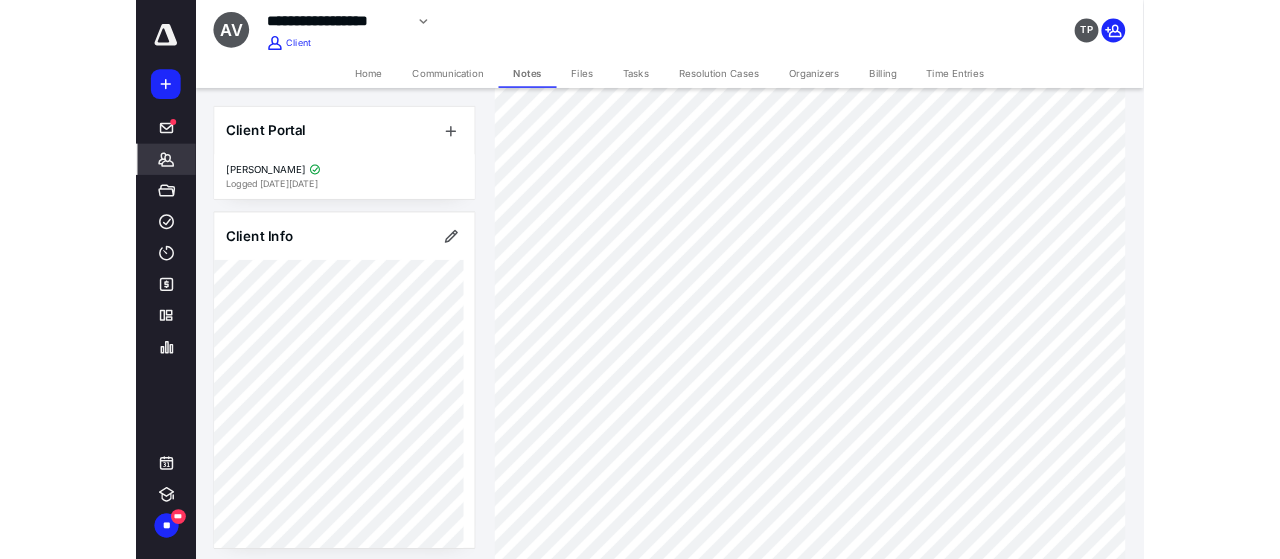 scroll, scrollTop: 0, scrollLeft: 0, axis: both 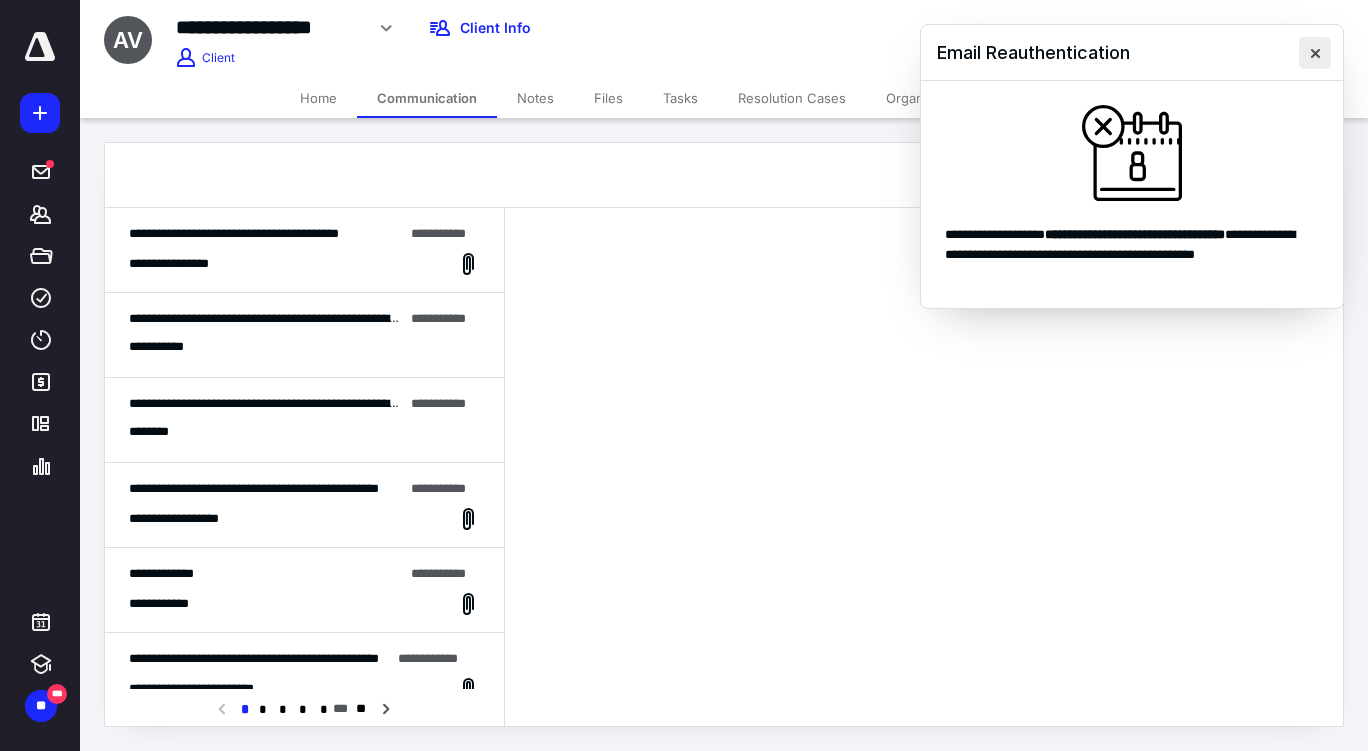 click at bounding box center (1315, 53) 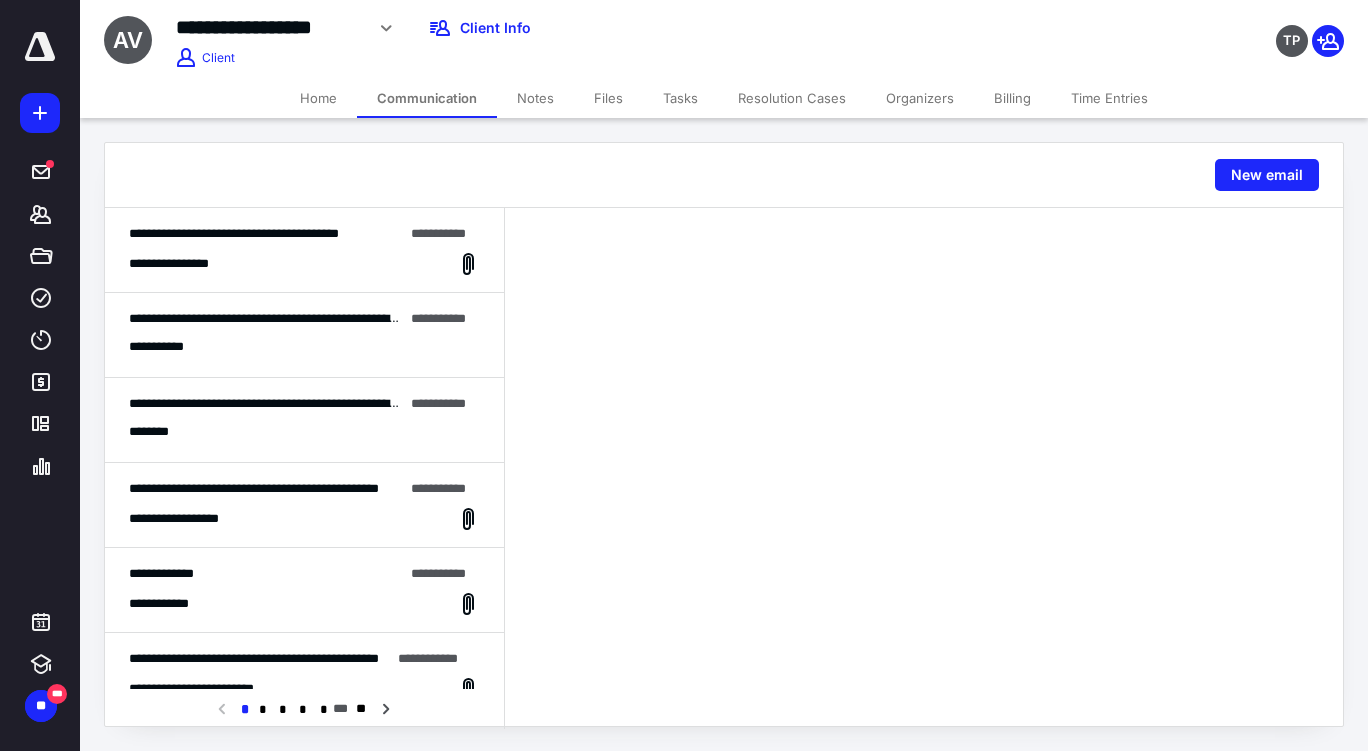 click on "**********" at bounding box center (304, 264) 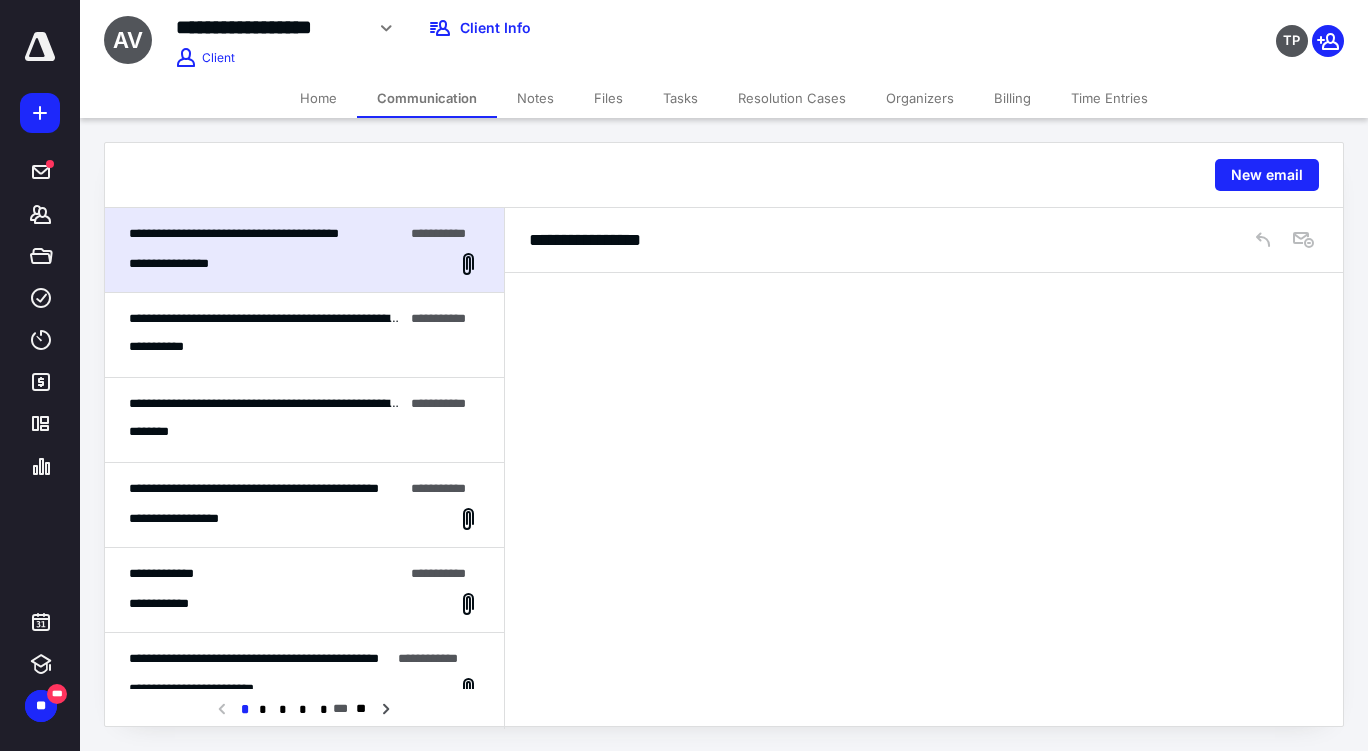 click on "**********" at bounding box center [924, 240] 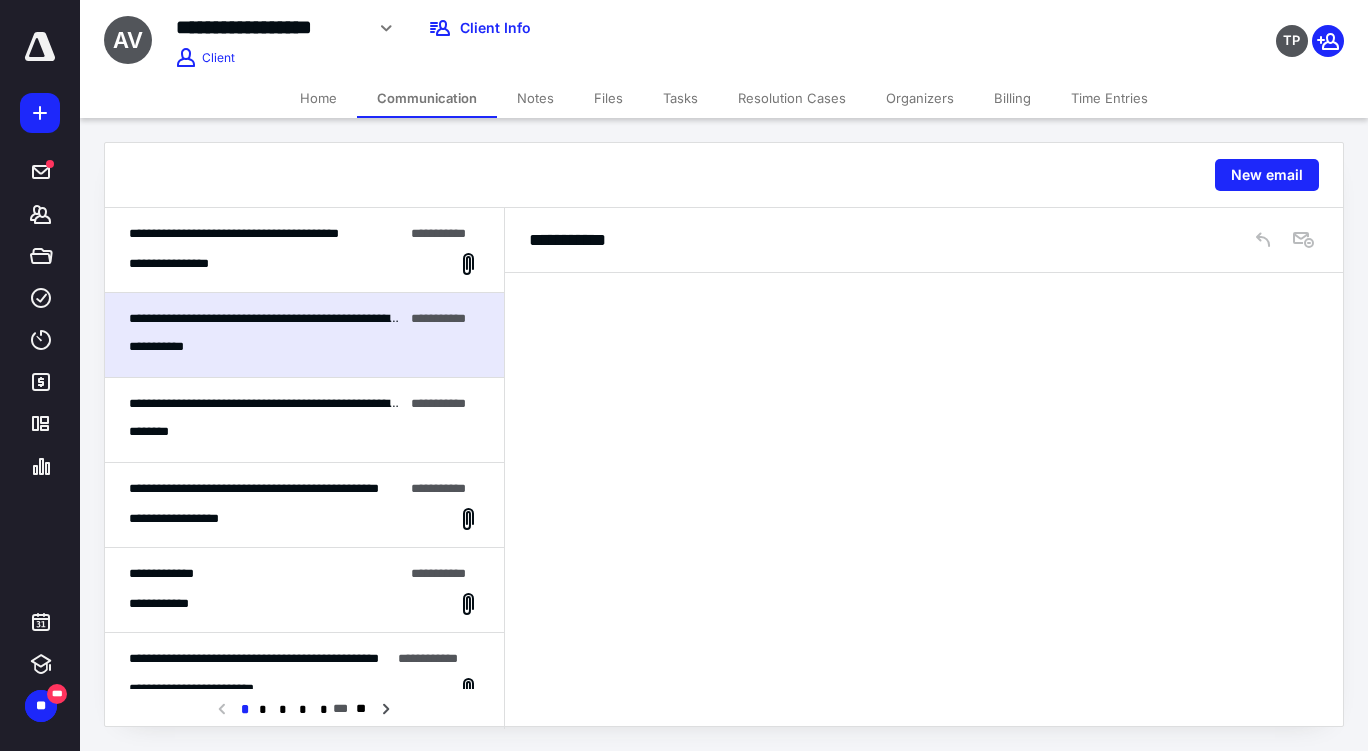 click on "**********" at bounding box center (304, 250) 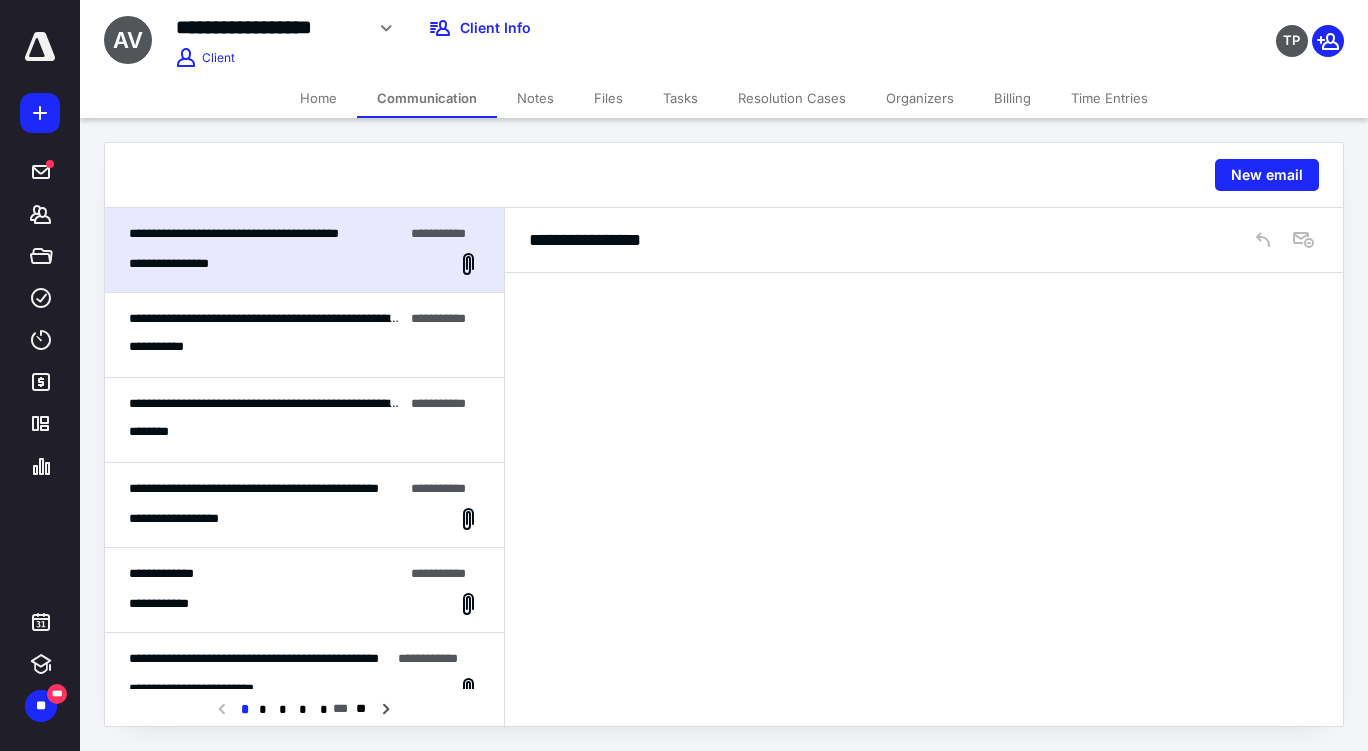 click on "Home" at bounding box center (318, 98) 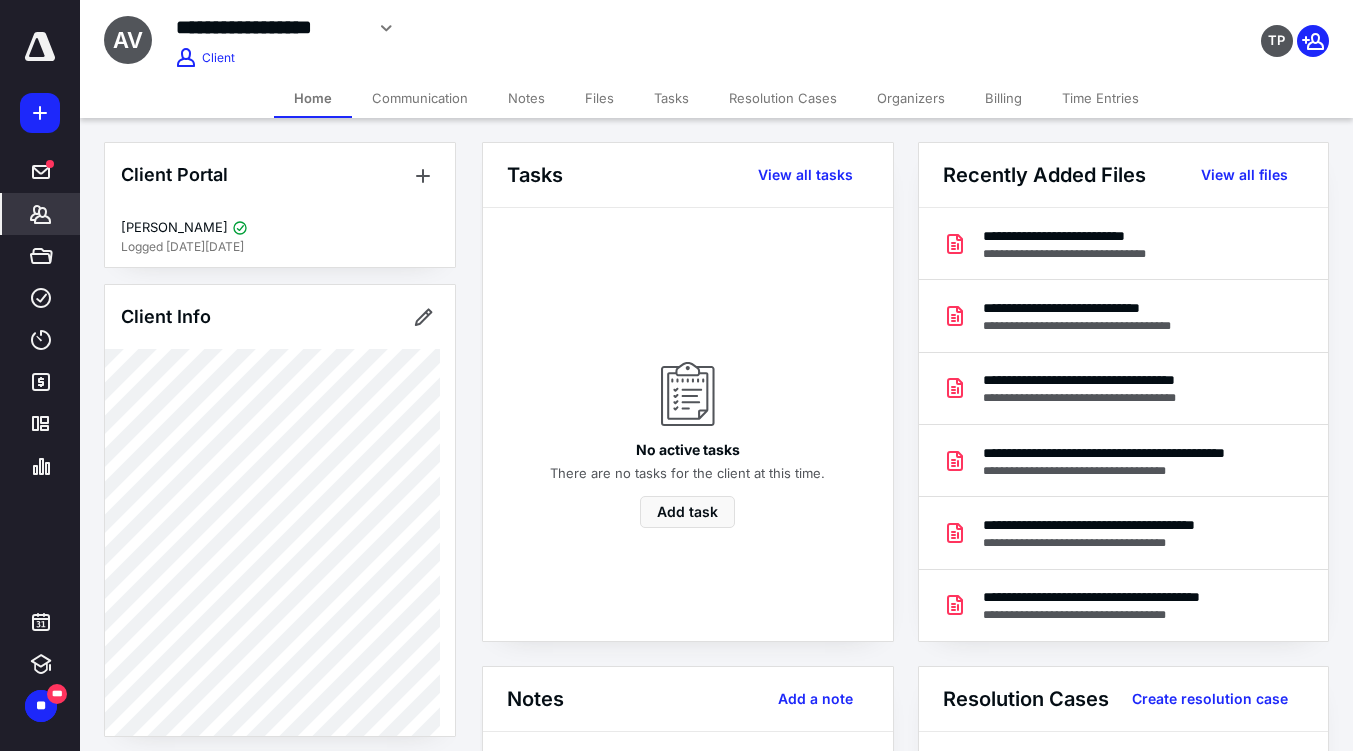 click on "Files" at bounding box center [599, 98] 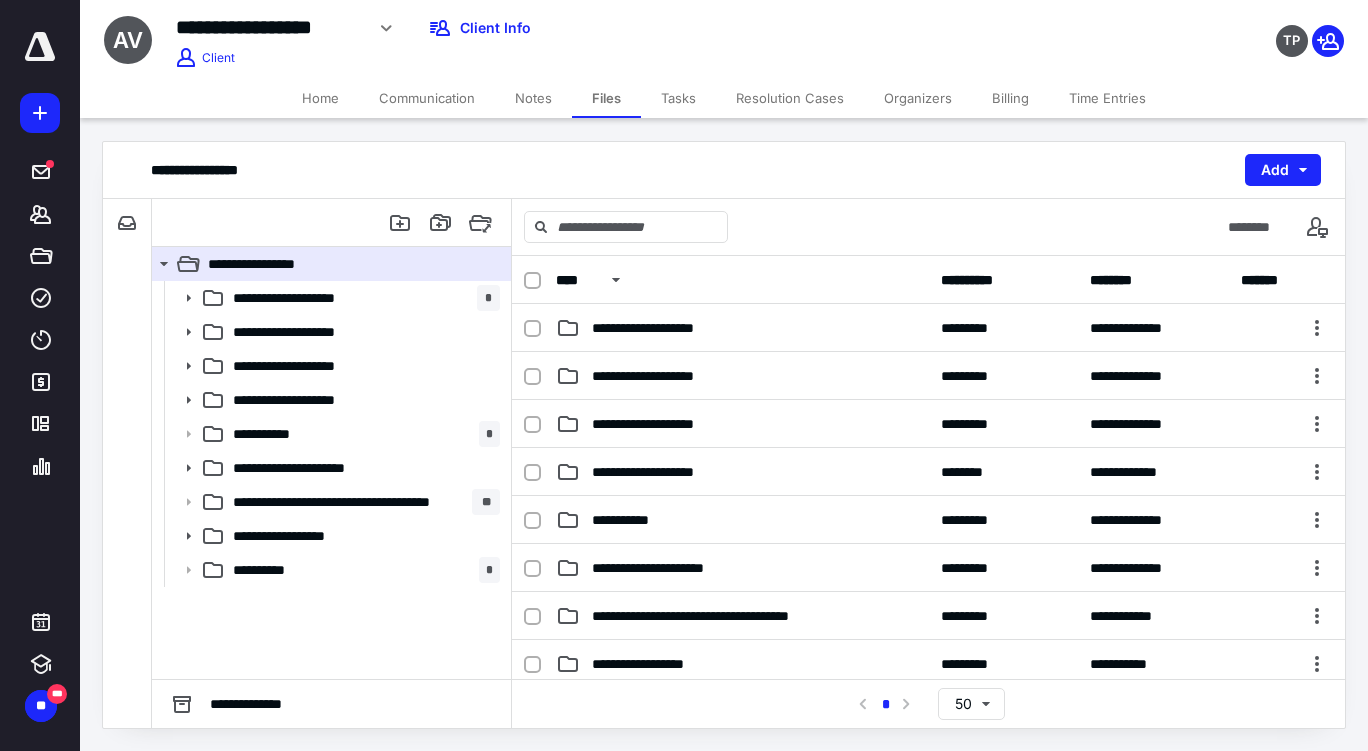 click on "Communication" at bounding box center (427, 98) 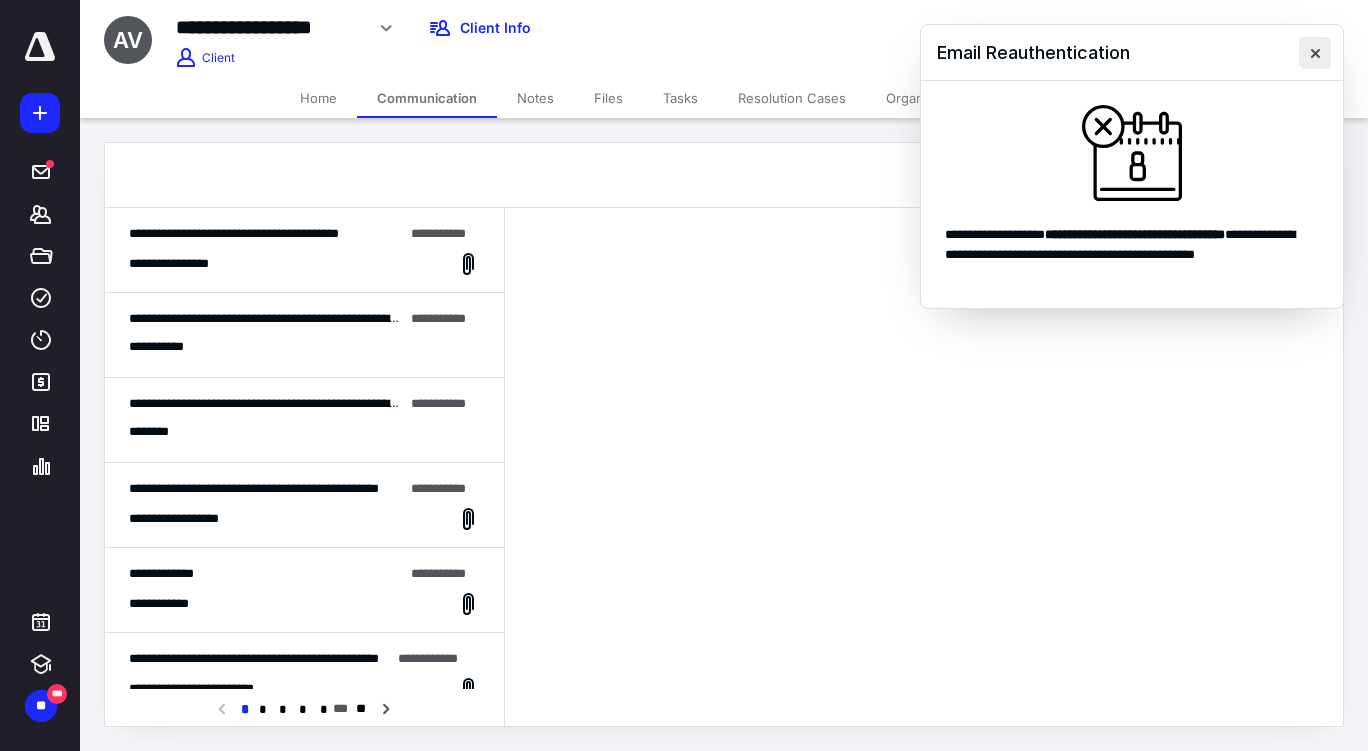 click at bounding box center (1315, 53) 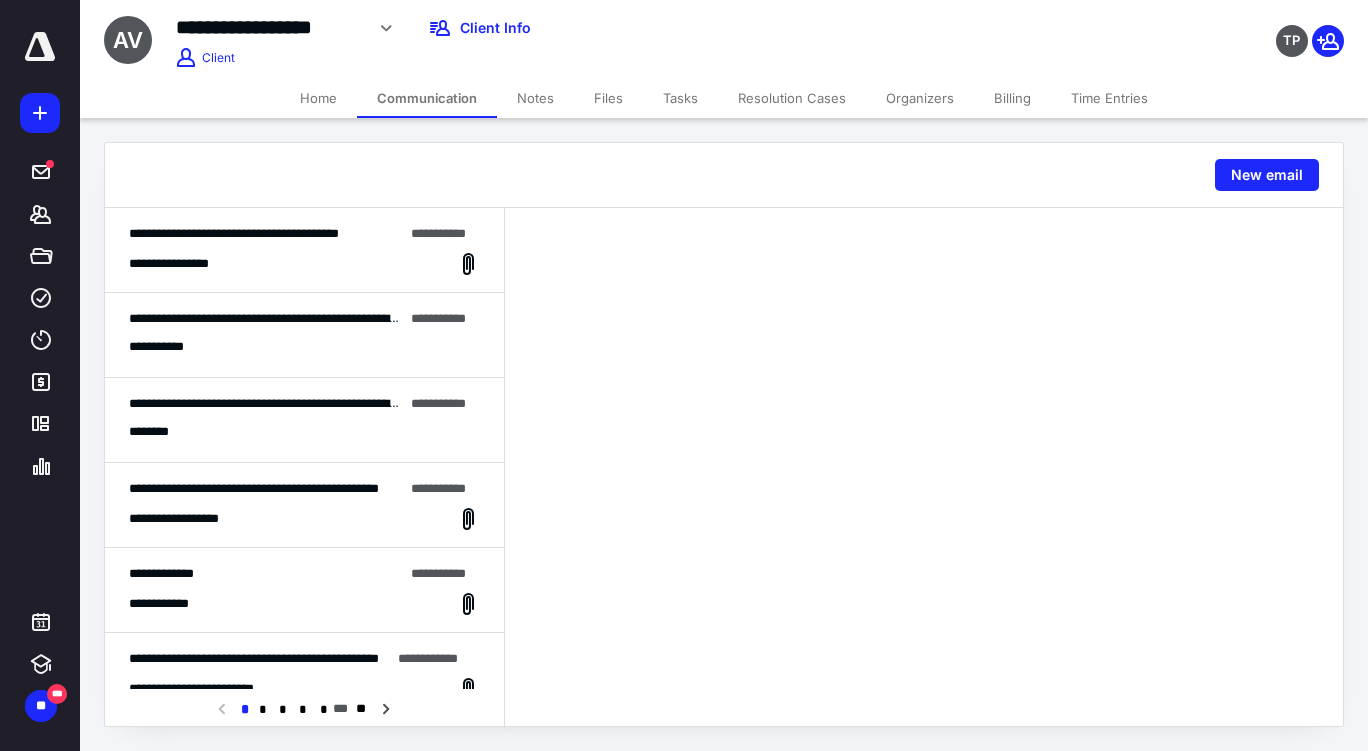 click on "**********" at bounding box center [304, 335] 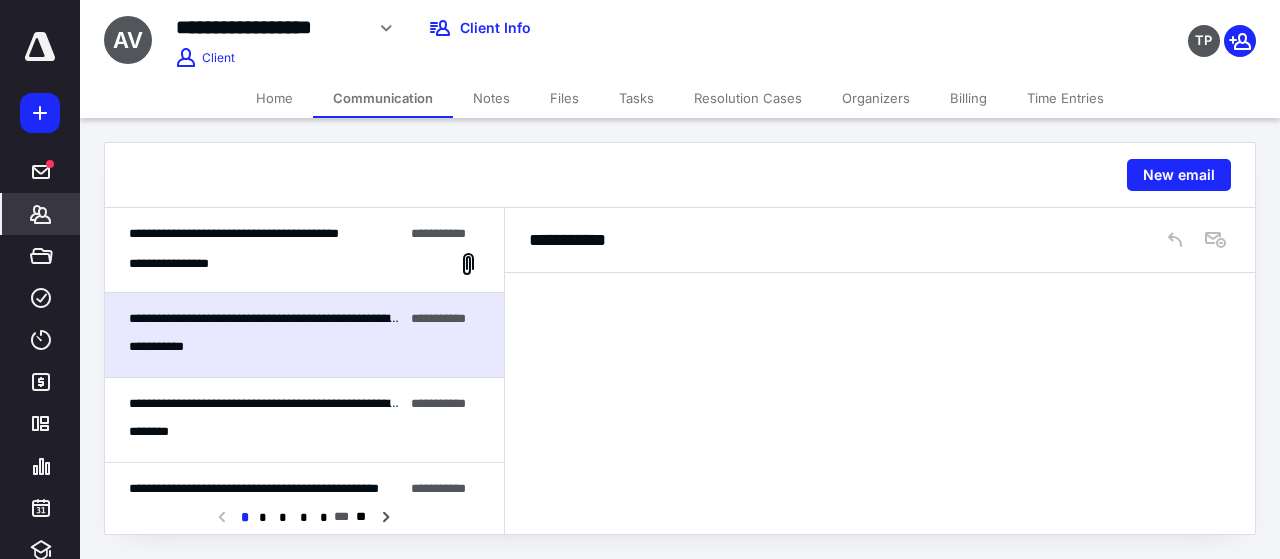 click 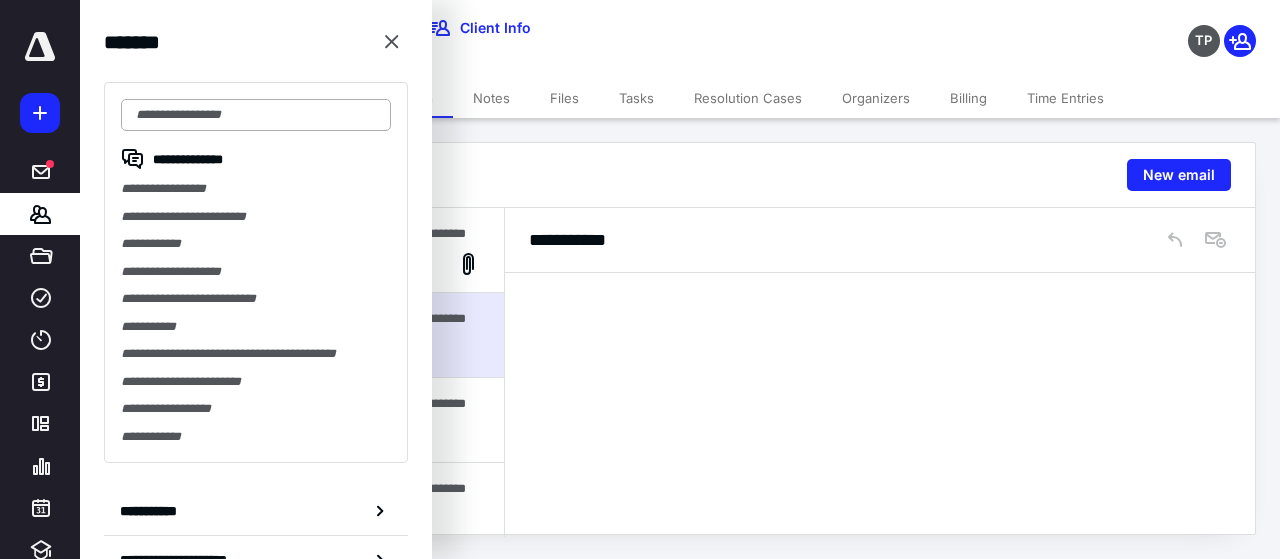 click at bounding box center [256, 115] 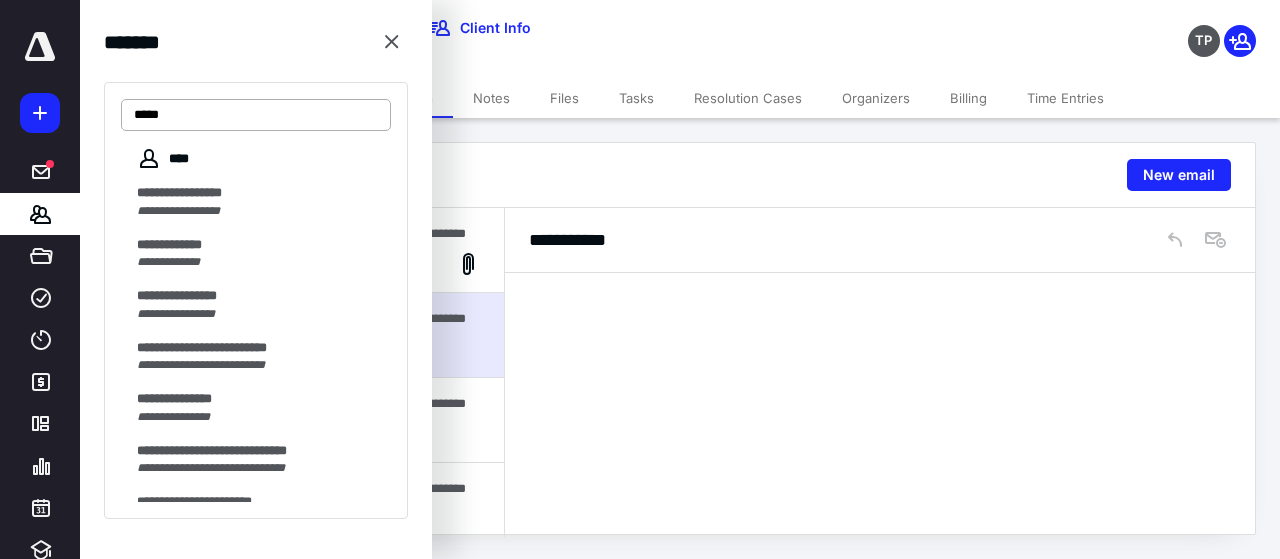 click on "*****" at bounding box center (256, 115) 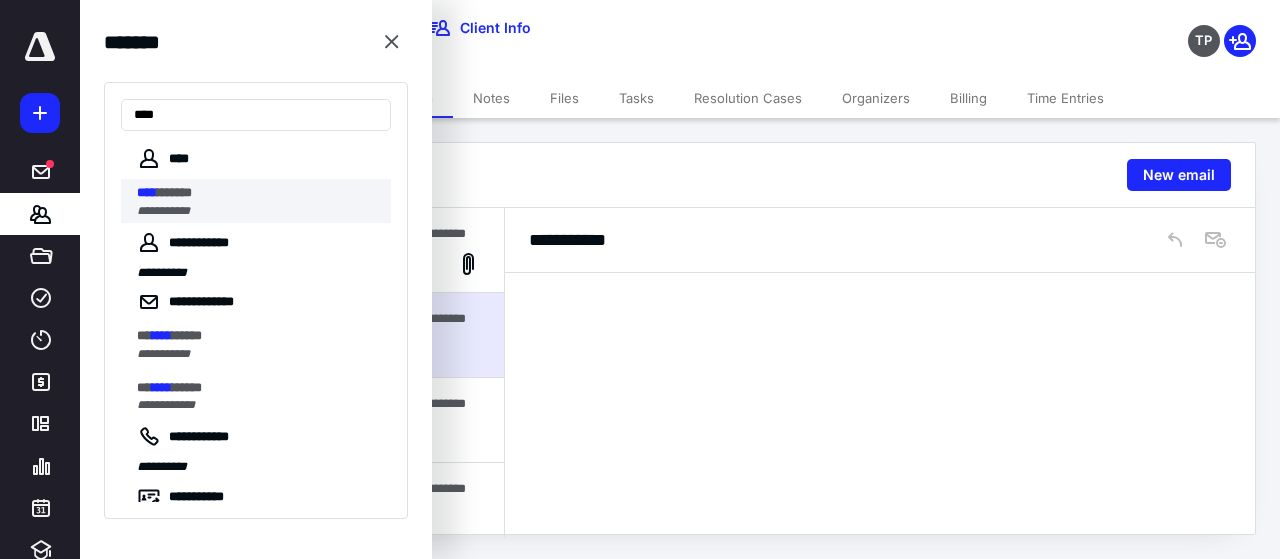 type on "****" 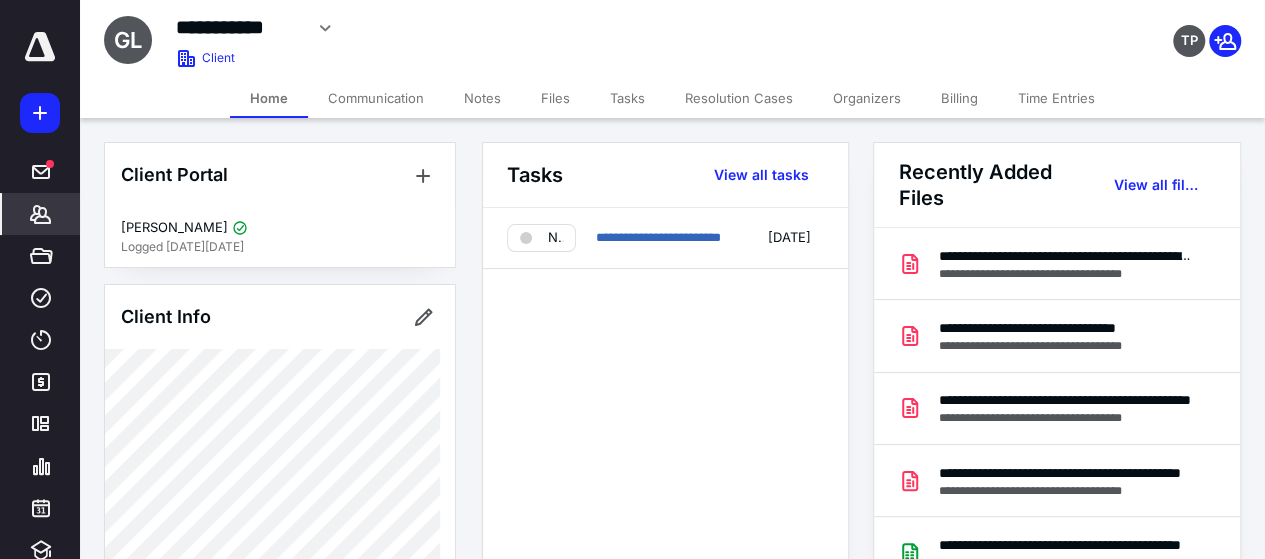 click on "Files" at bounding box center [555, 98] 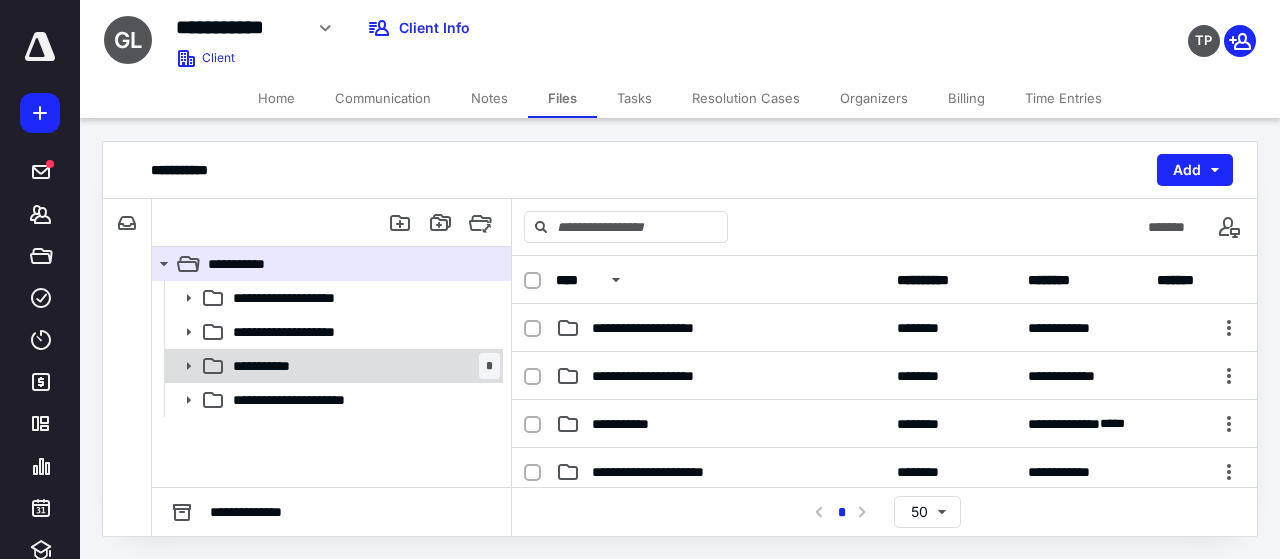 click 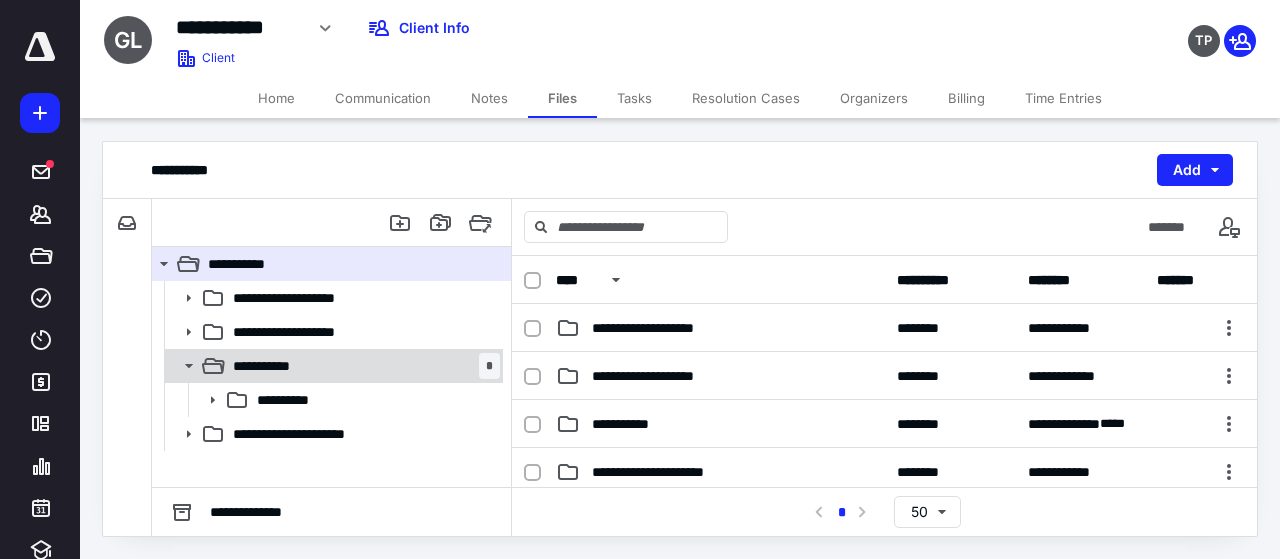click on "**********" at bounding box center [276, 366] 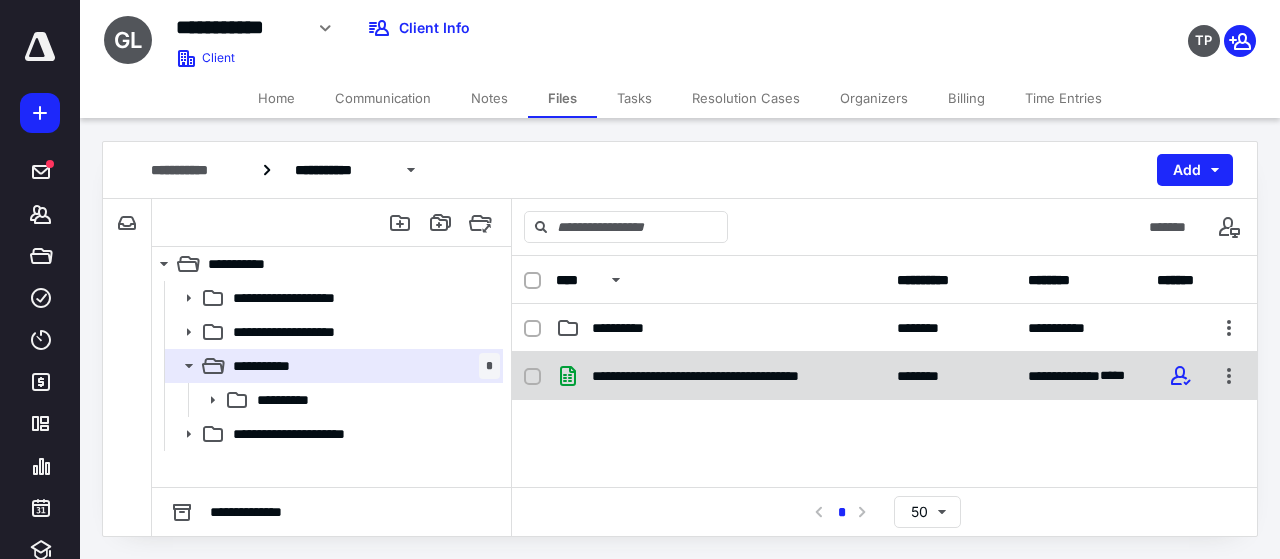 click on "**********" at bounding box center (728, 376) 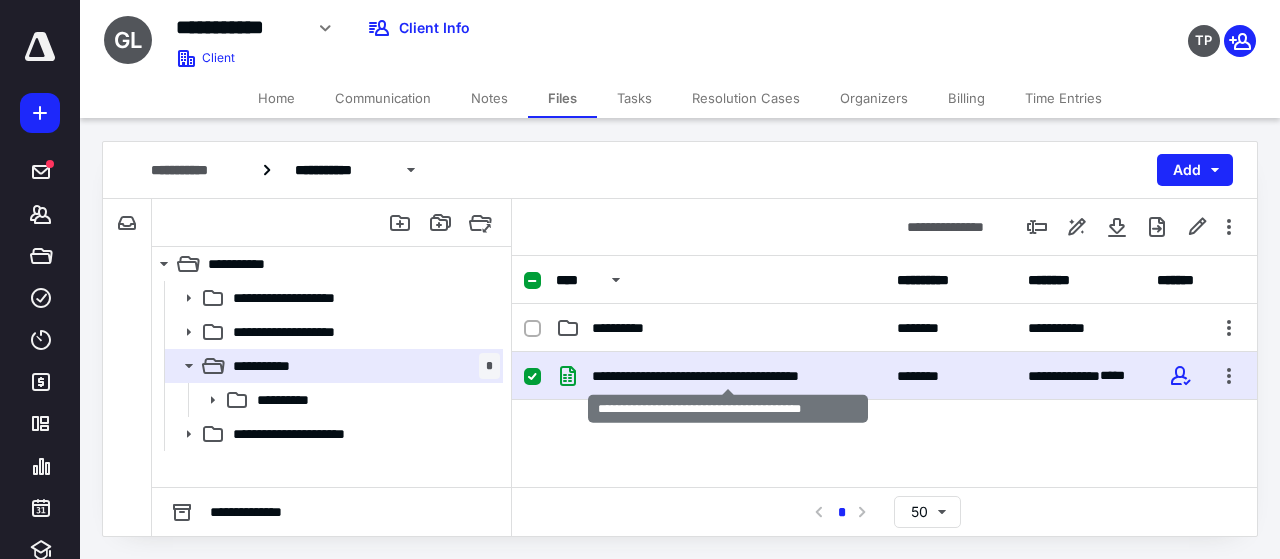 click on "**********" at bounding box center (728, 376) 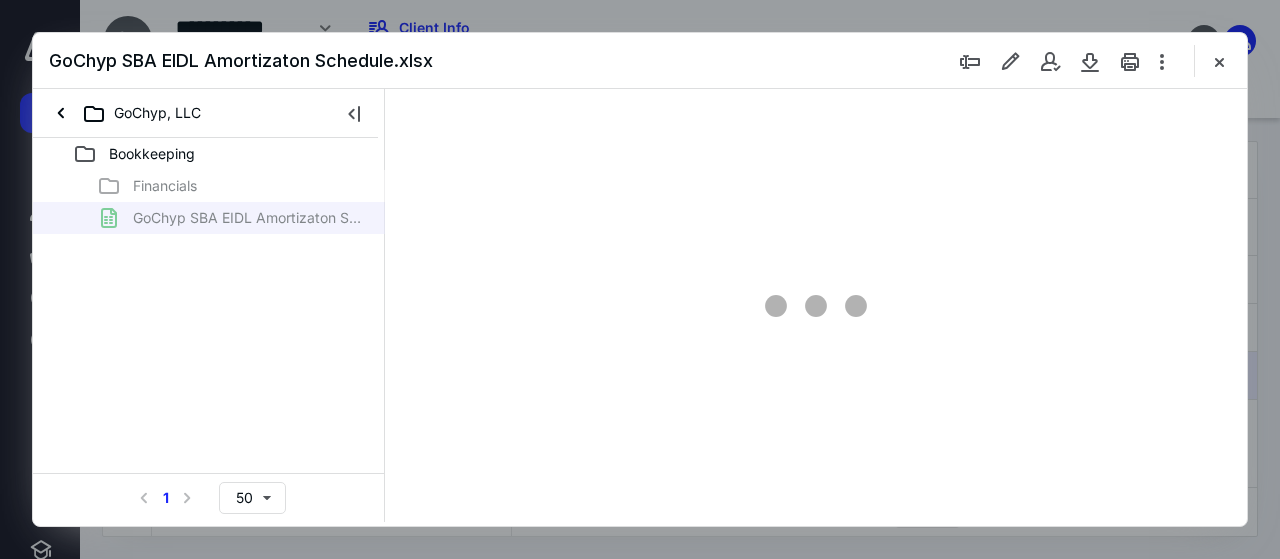 scroll, scrollTop: 0, scrollLeft: 0, axis: both 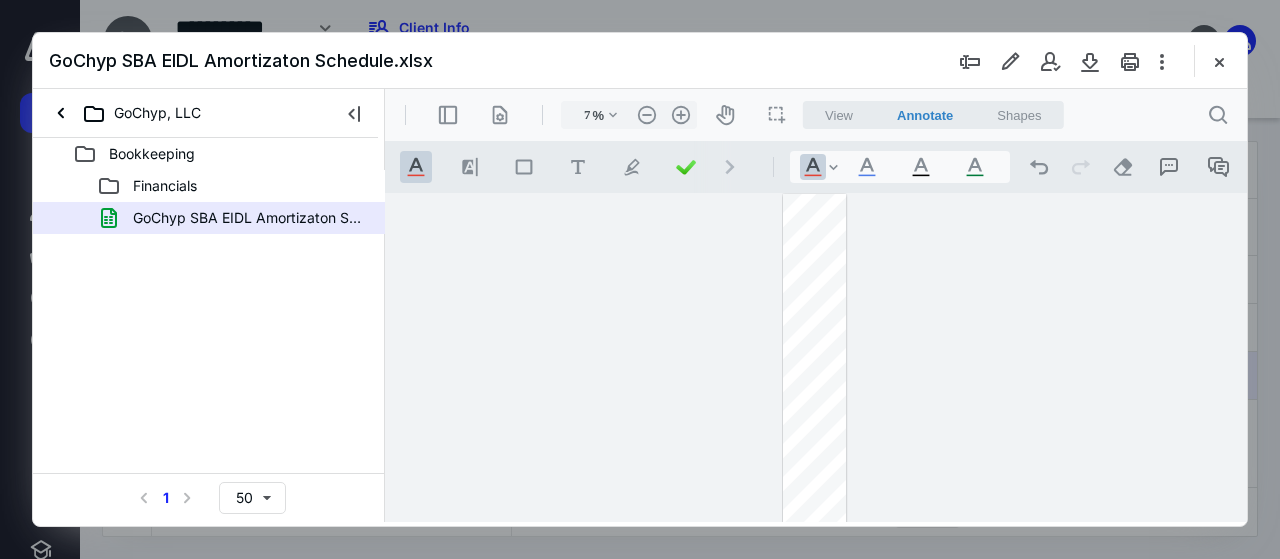 type on "85" 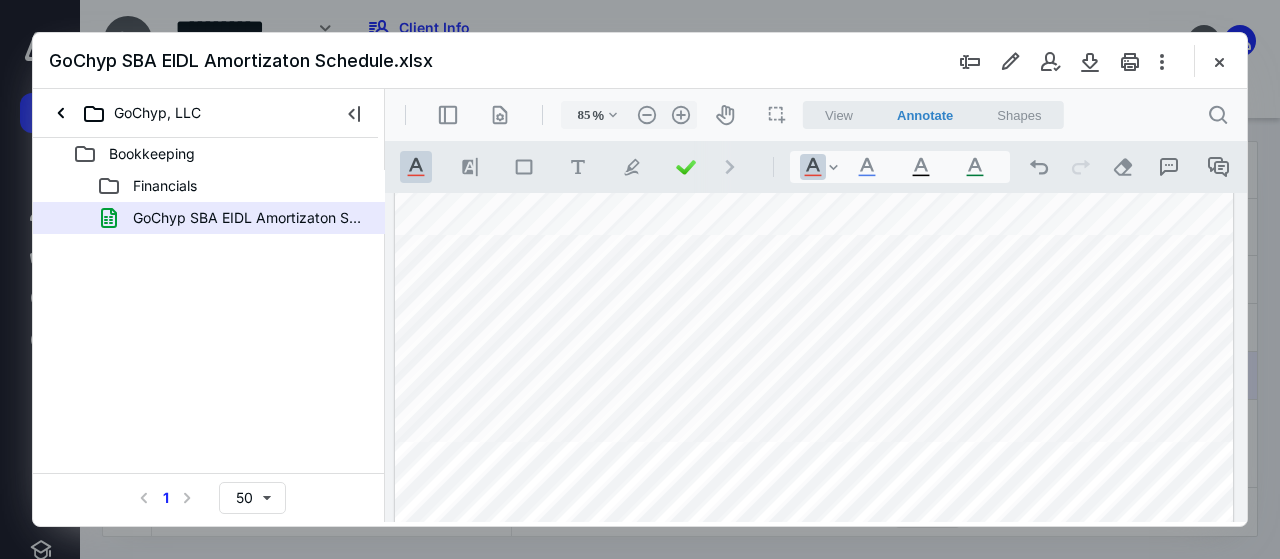 scroll, scrollTop: 500, scrollLeft: 0, axis: vertical 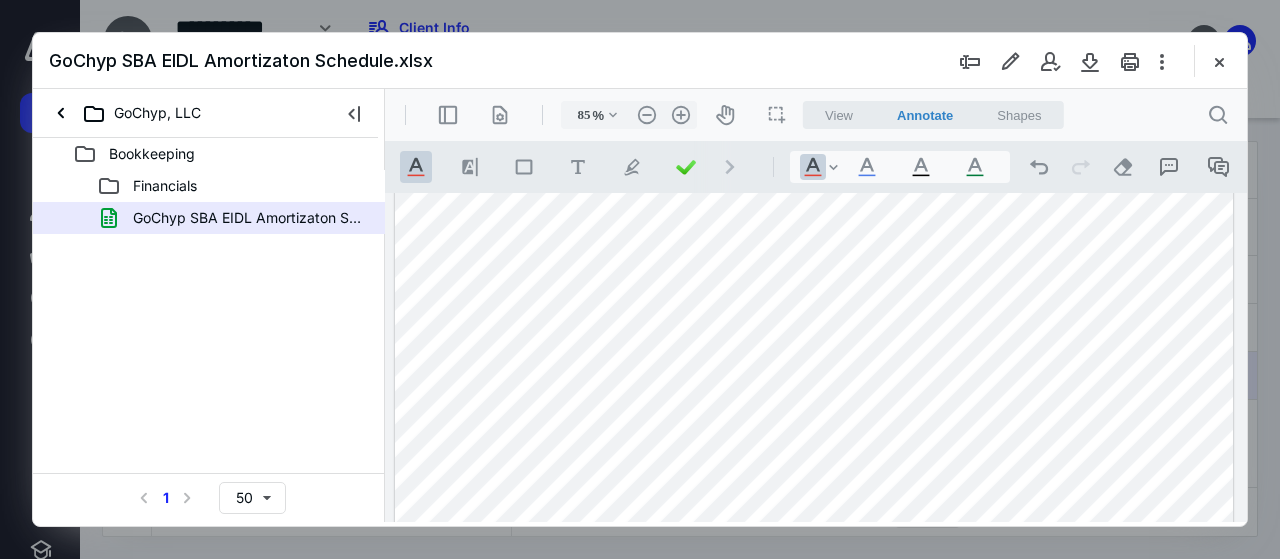 click at bounding box center [814, 1871] 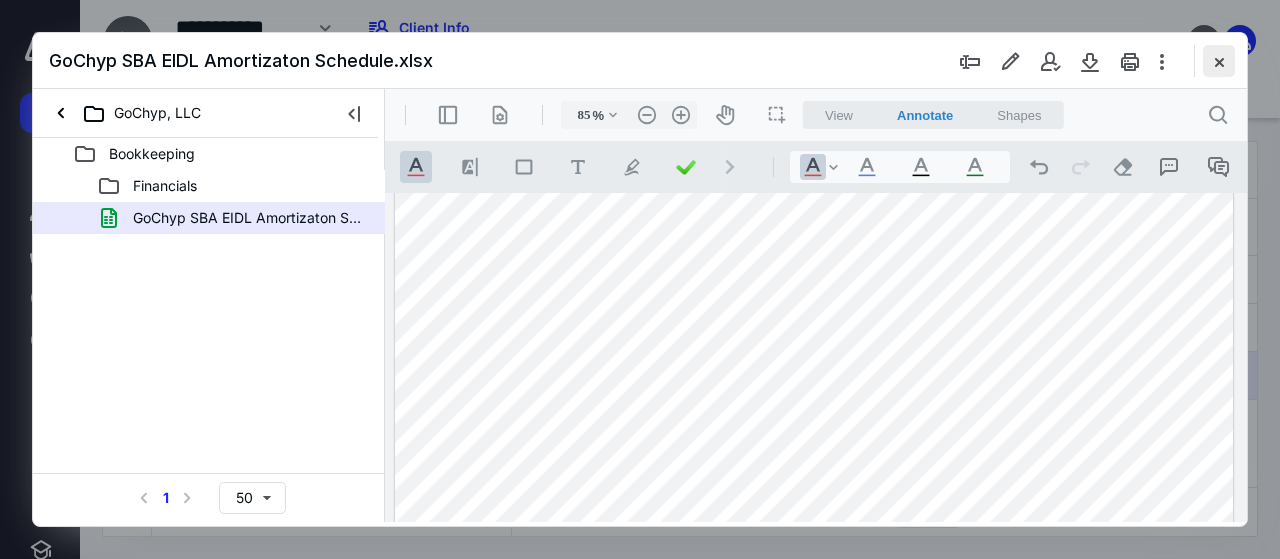 click at bounding box center [1219, 61] 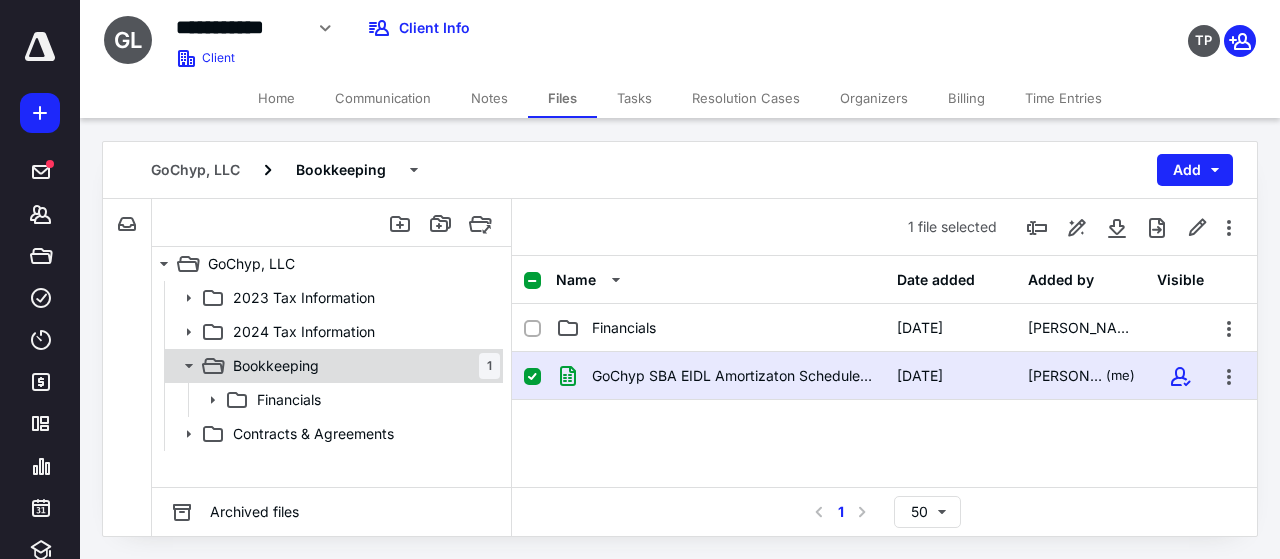 click 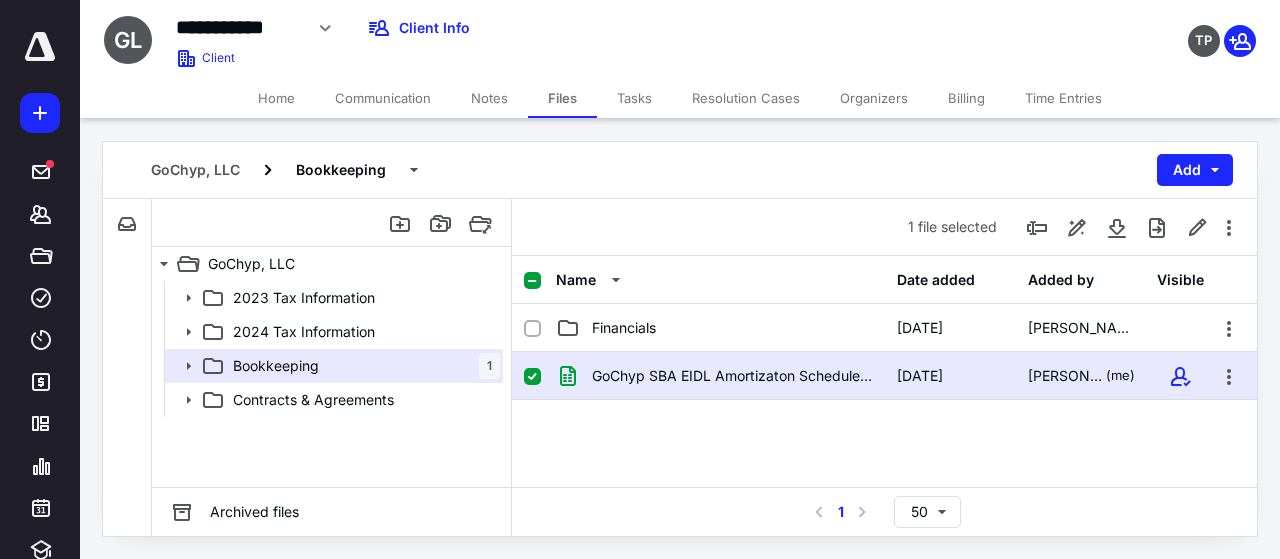 click on "Home" at bounding box center [276, 98] 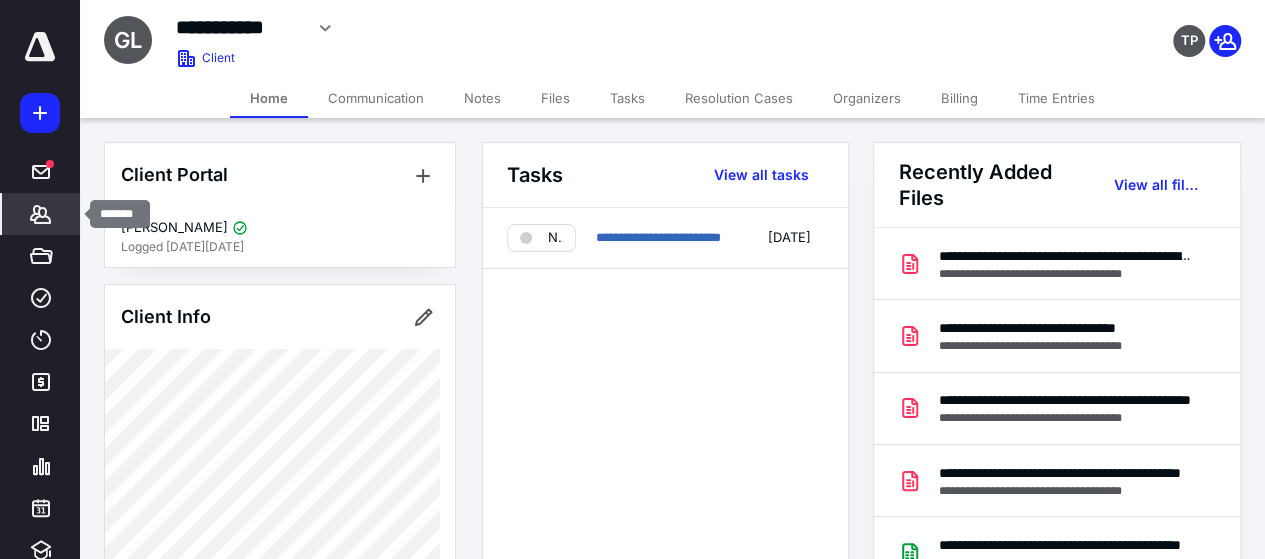 click on "*******" at bounding box center [41, 214] 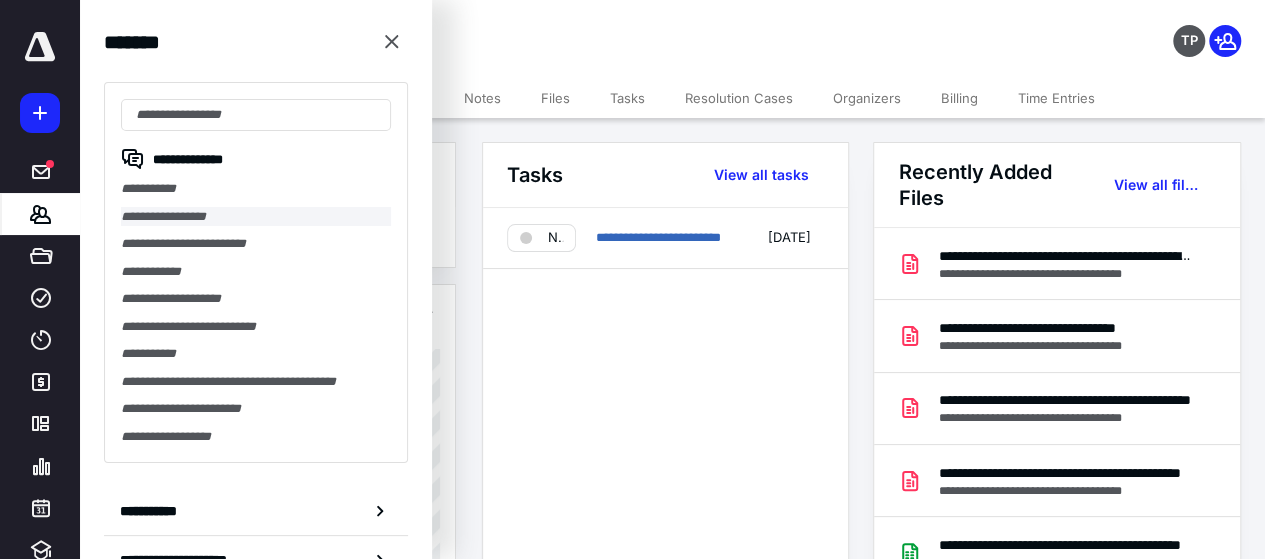 click on "**********" at bounding box center [256, 217] 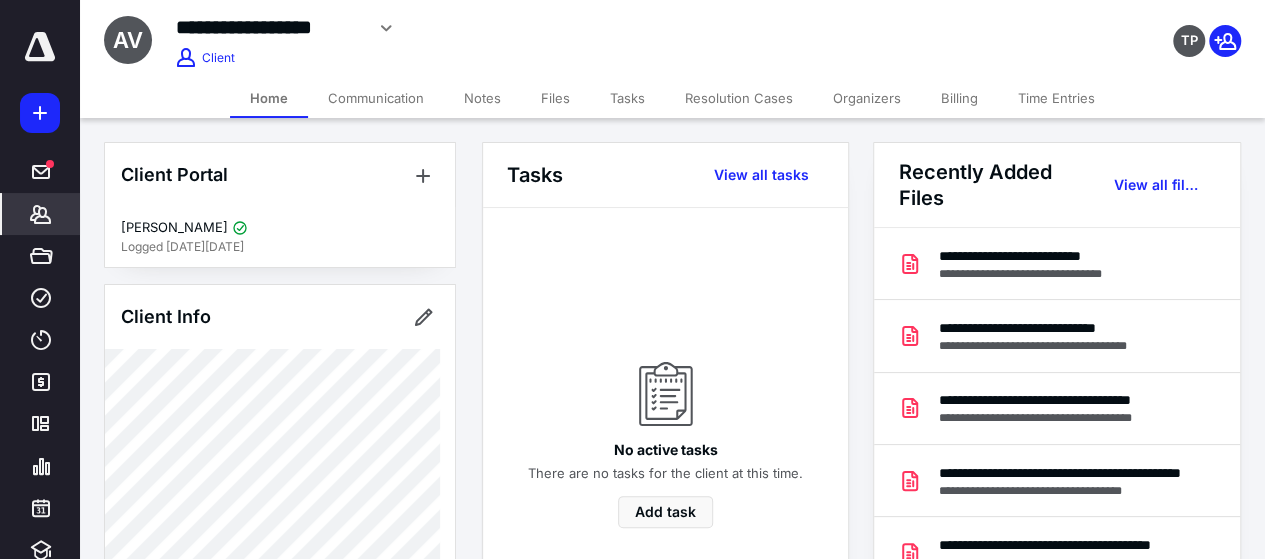 click on "Communication" at bounding box center [376, 98] 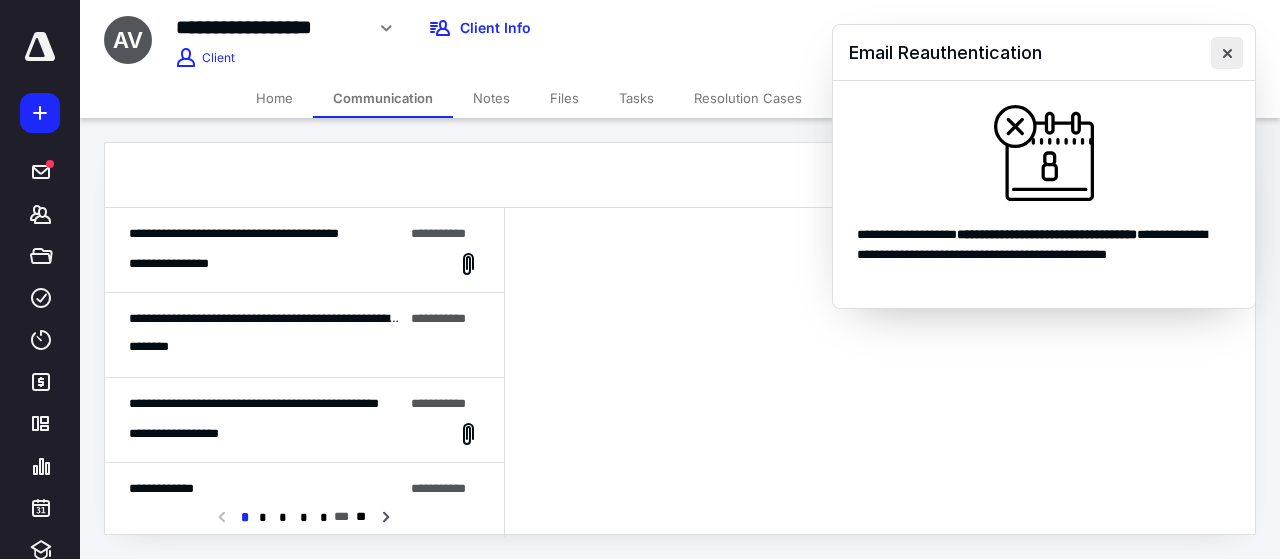 click at bounding box center (1227, 53) 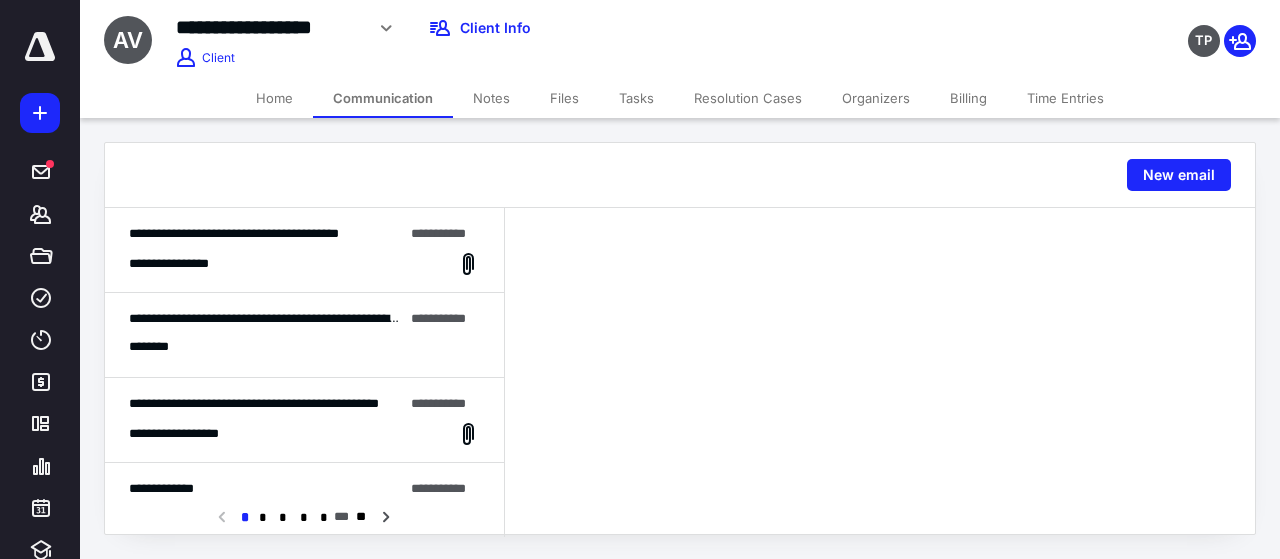 click on "**********" at bounding box center [304, 264] 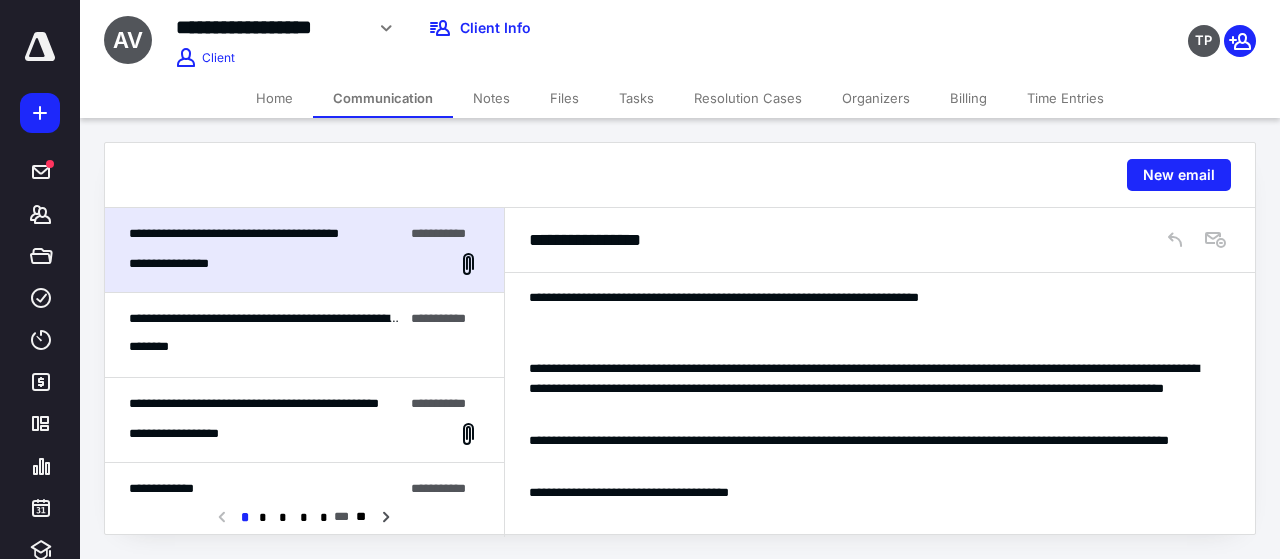 scroll, scrollTop: 0, scrollLeft: 0, axis: both 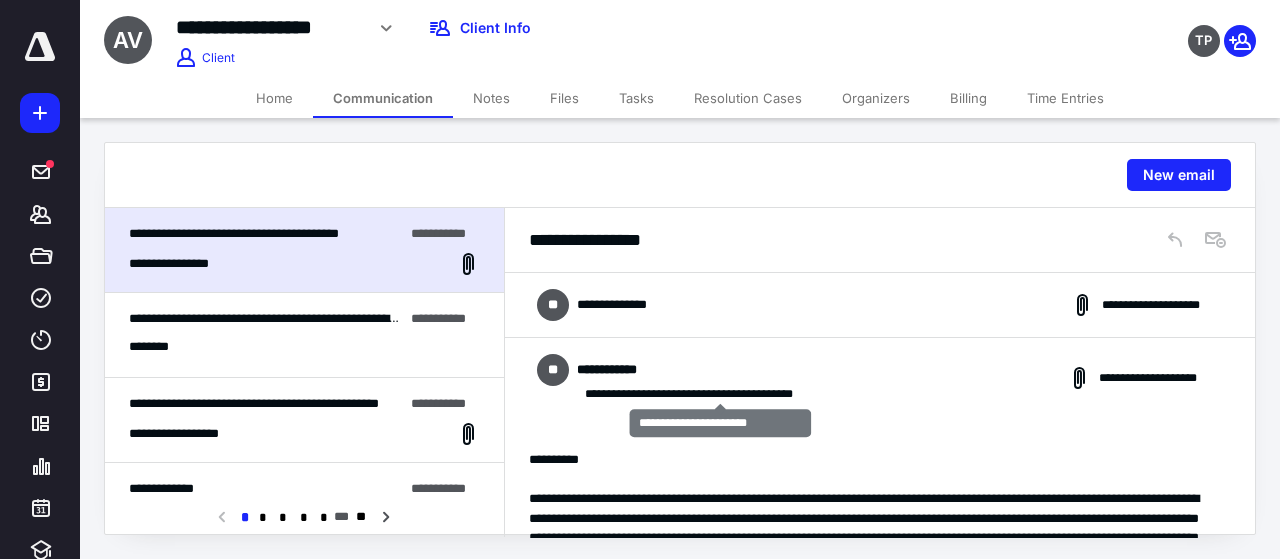 click on "**********" at bounding box center (880, 305) 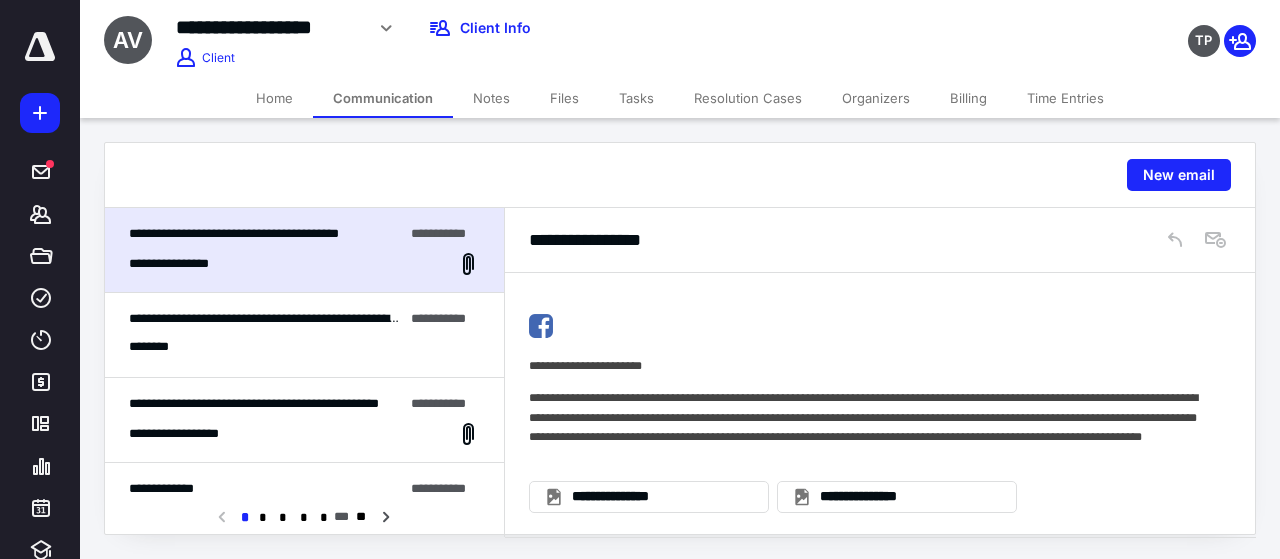 scroll, scrollTop: 3167, scrollLeft: 0, axis: vertical 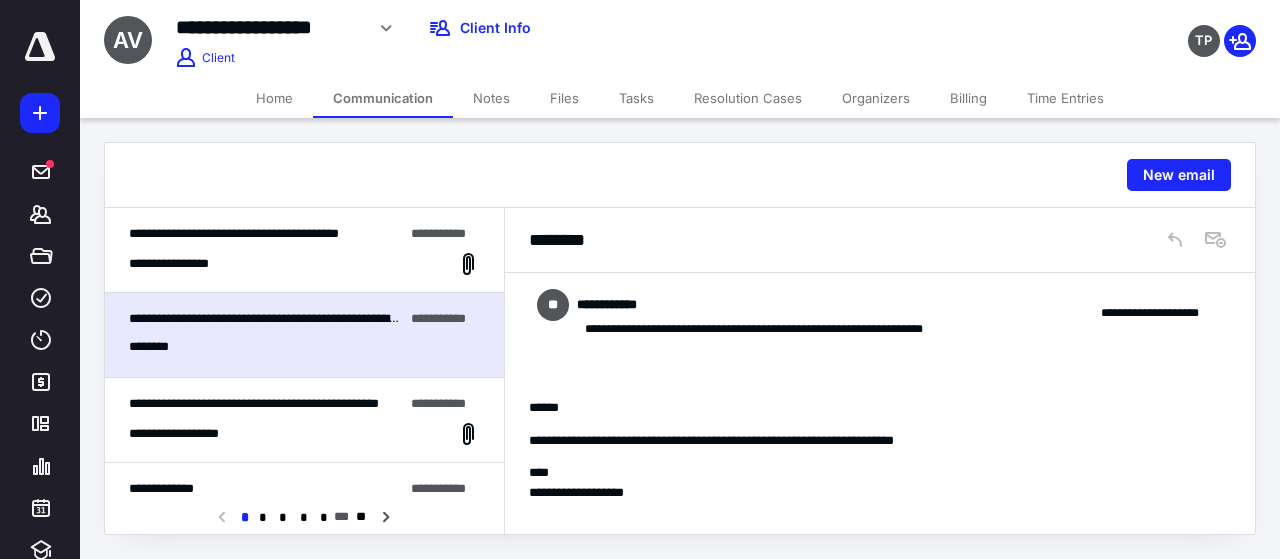 click on "**********" at bounding box center [180, 264] 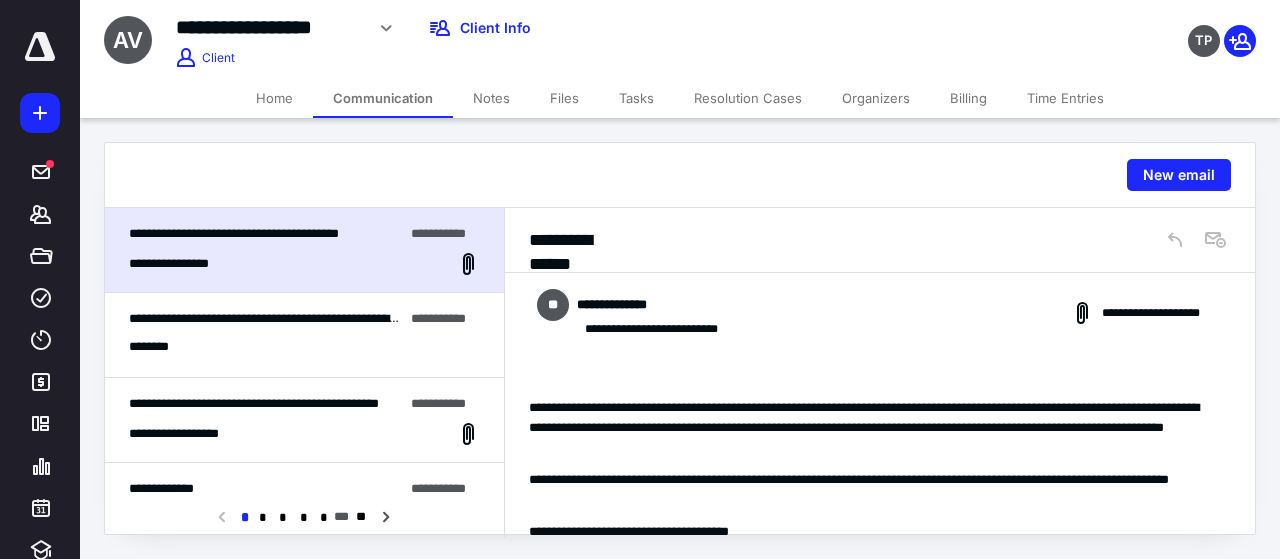 scroll, scrollTop: 3167, scrollLeft: 0, axis: vertical 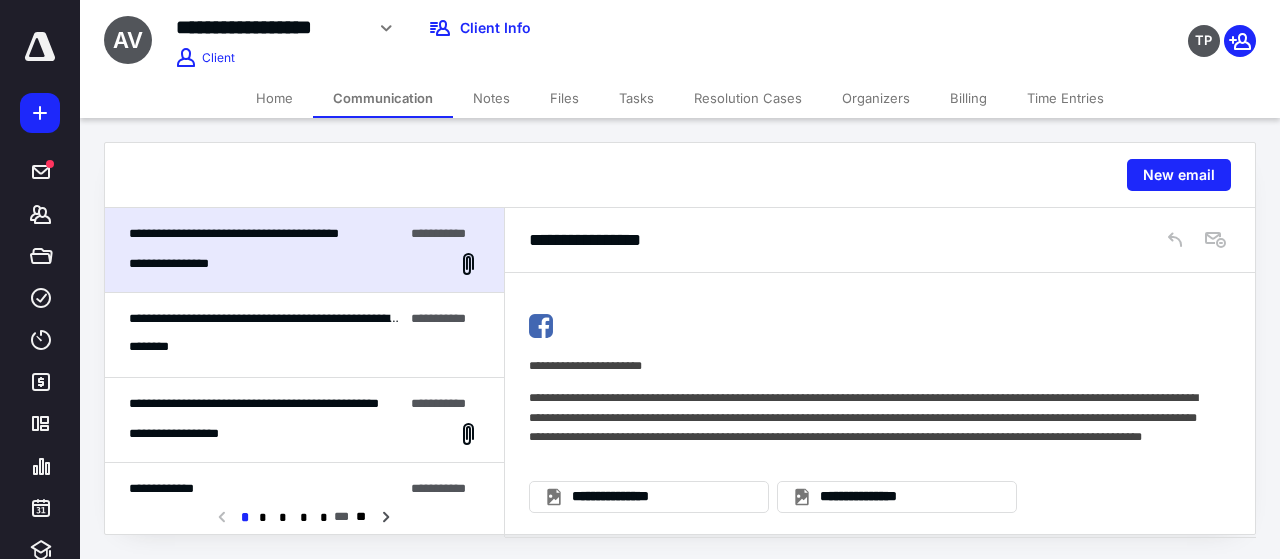 click on "Home" at bounding box center [274, 98] 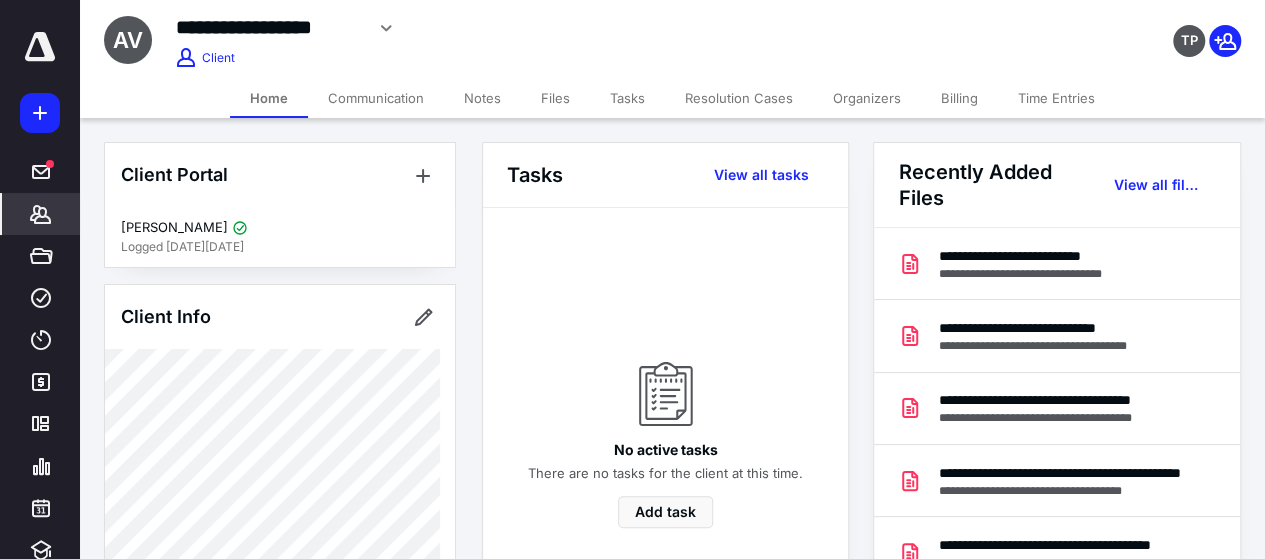 click on "*******" at bounding box center (41, 214) 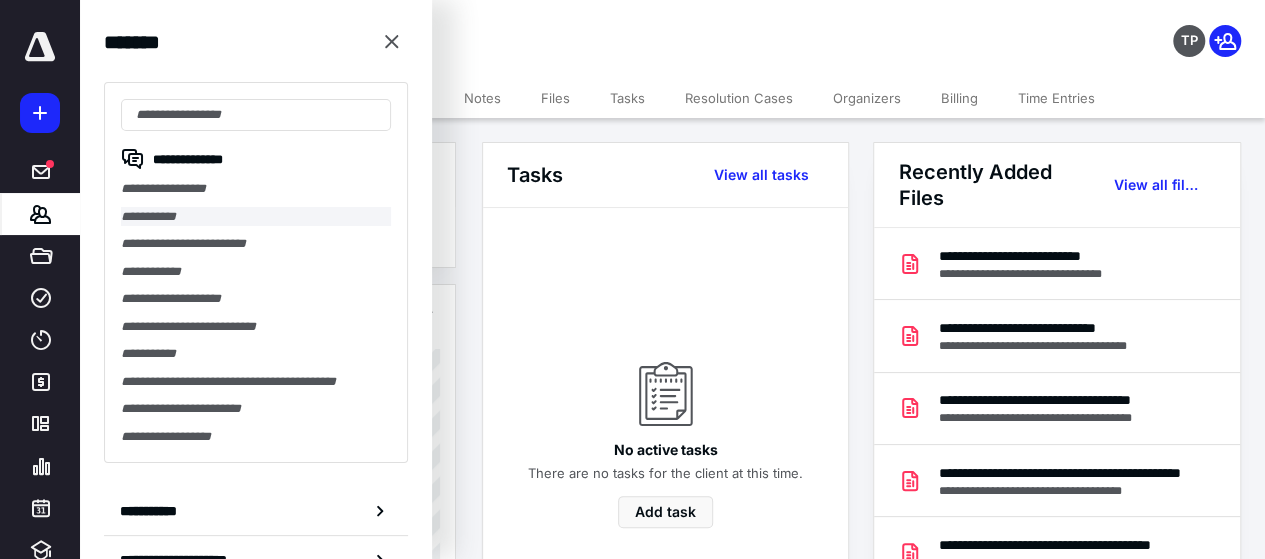 click on "**********" at bounding box center (256, 217) 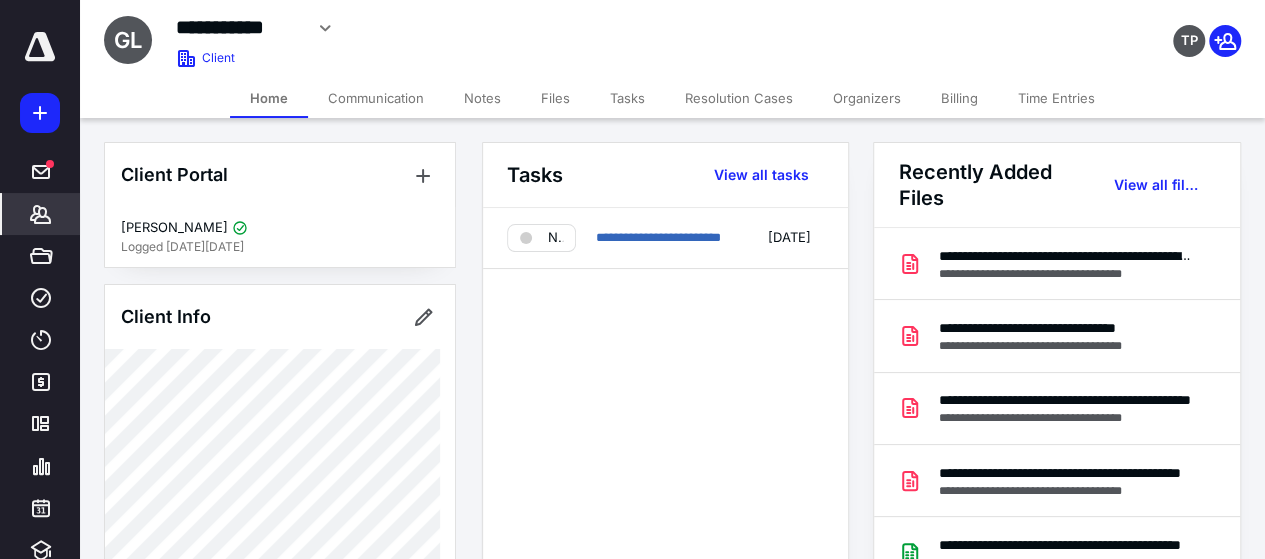 click on "Files" at bounding box center (555, 98) 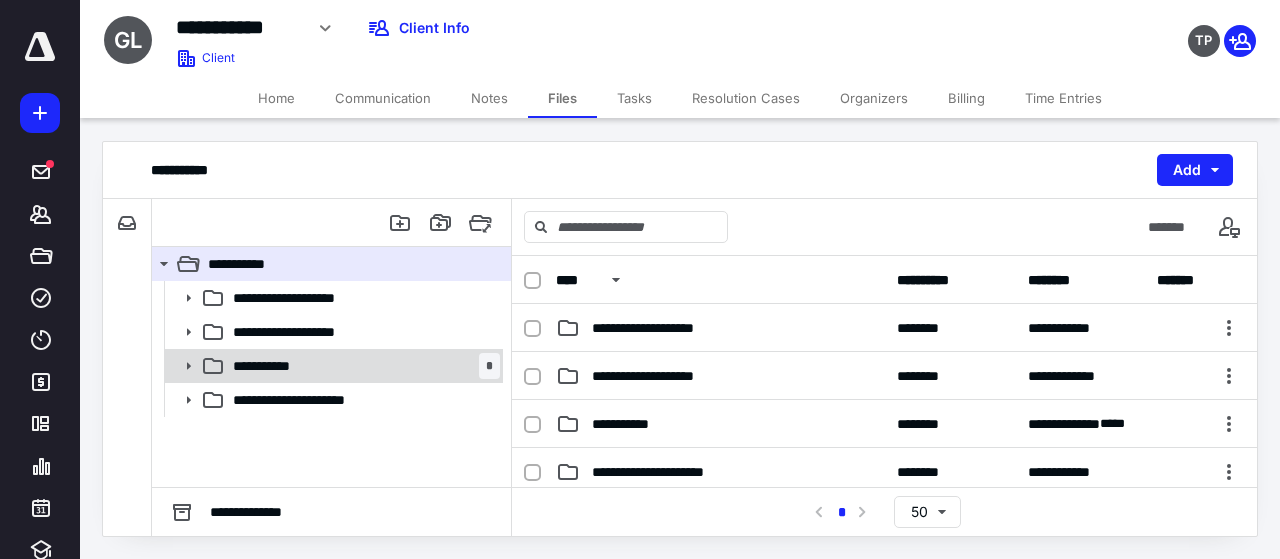 click 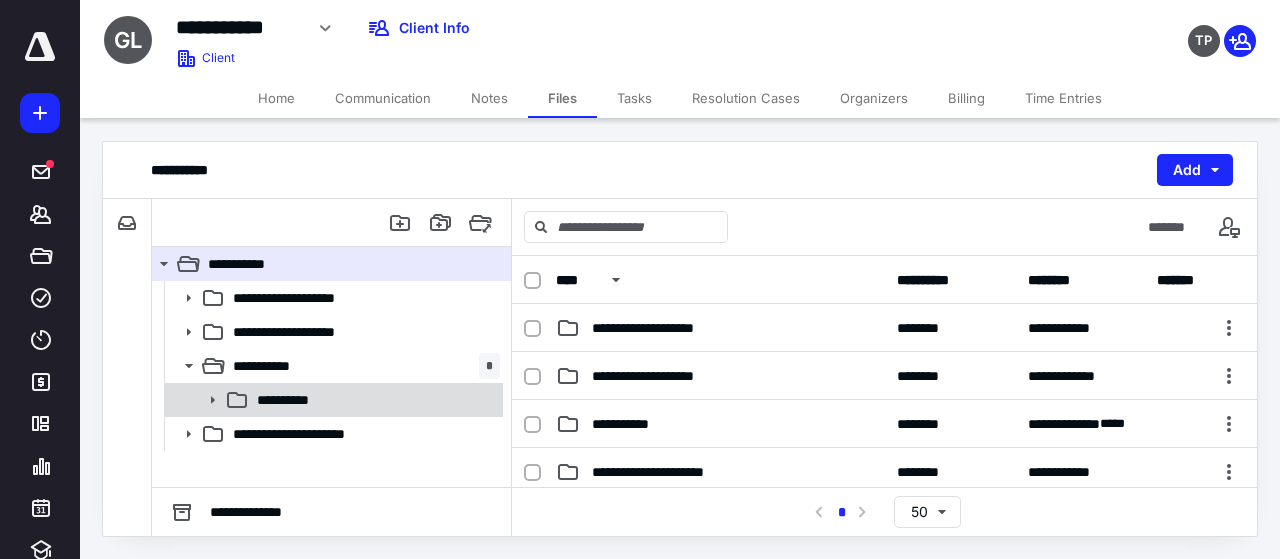 click 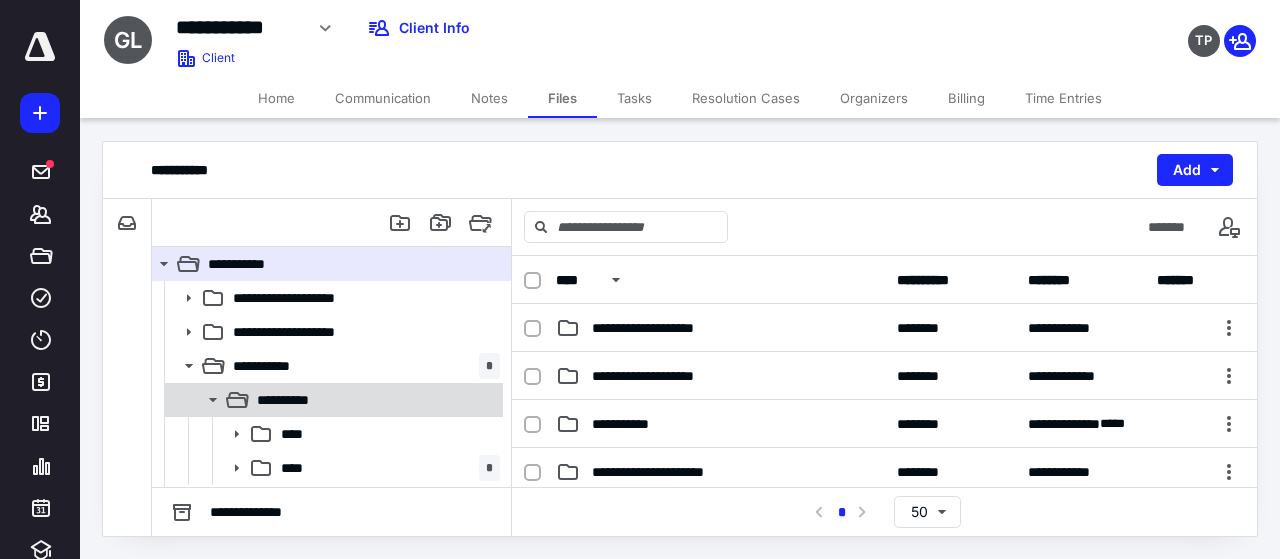 scroll, scrollTop: 30, scrollLeft: 0, axis: vertical 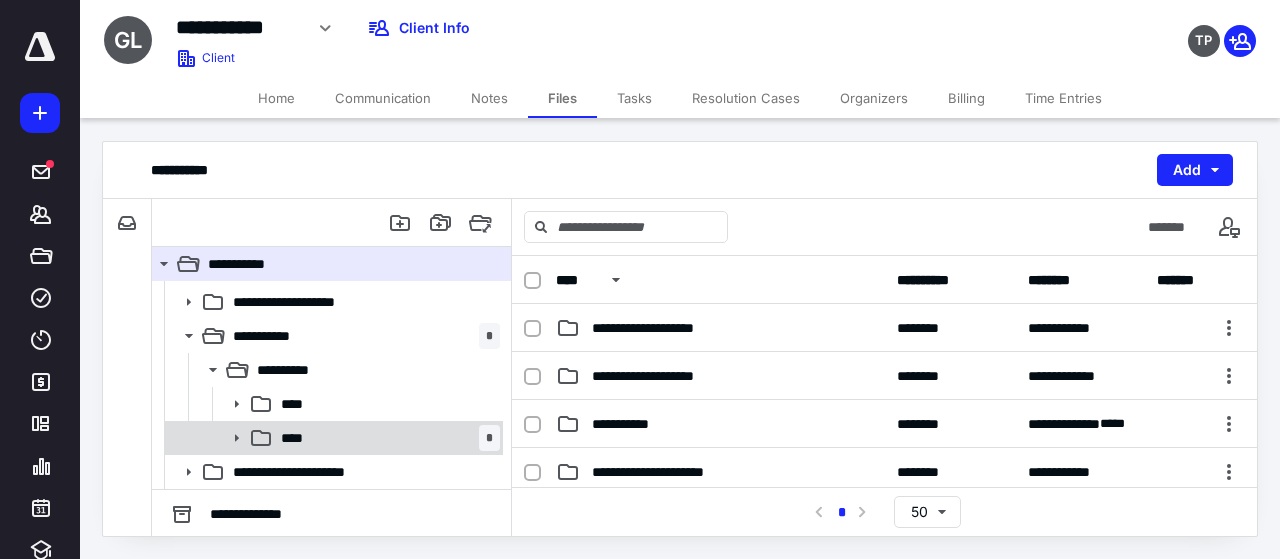 click 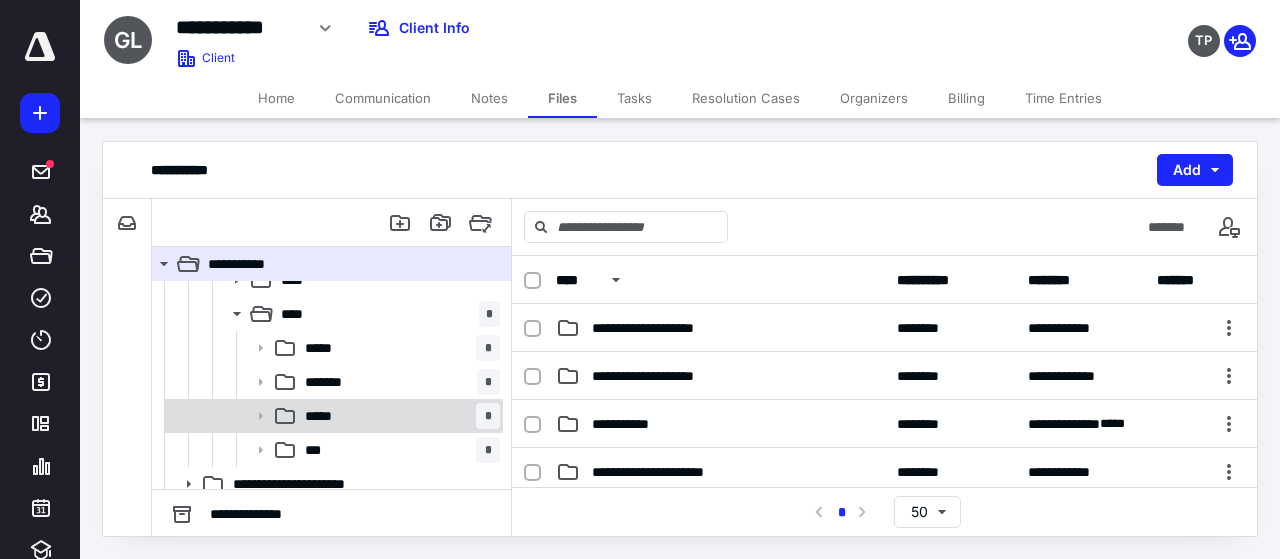 scroll, scrollTop: 166, scrollLeft: 0, axis: vertical 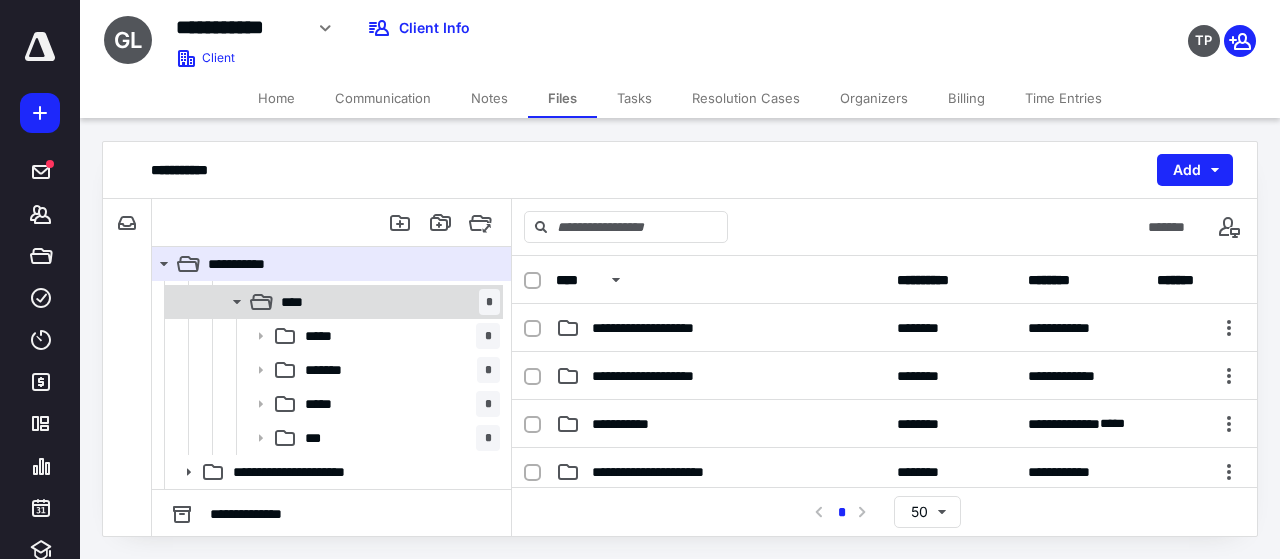 click on "****" at bounding box center (298, 302) 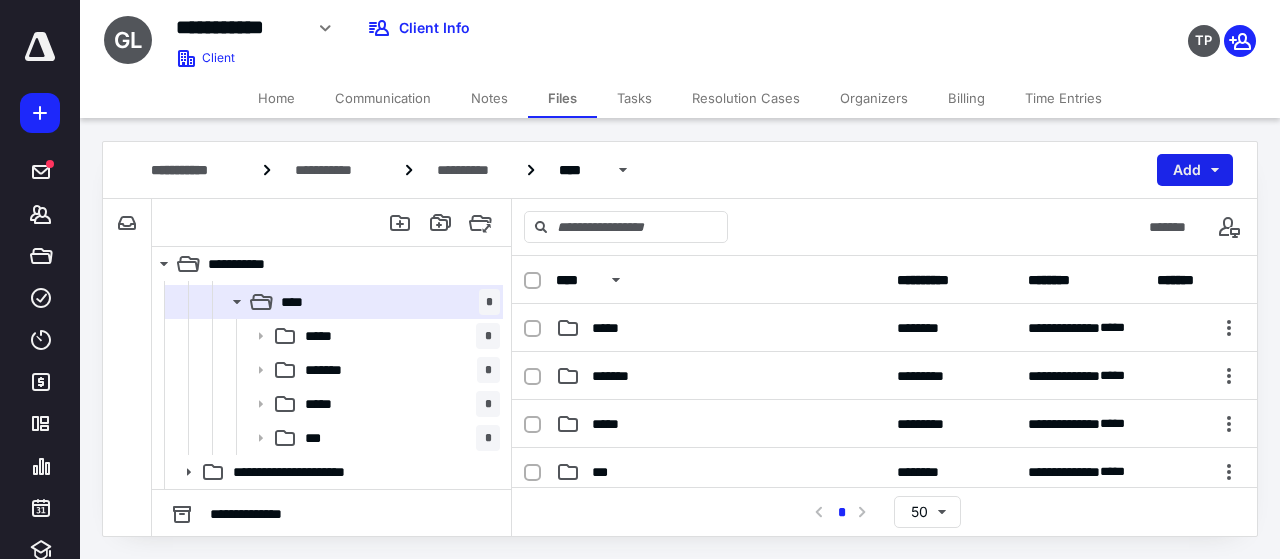 click on "Add" at bounding box center [1195, 170] 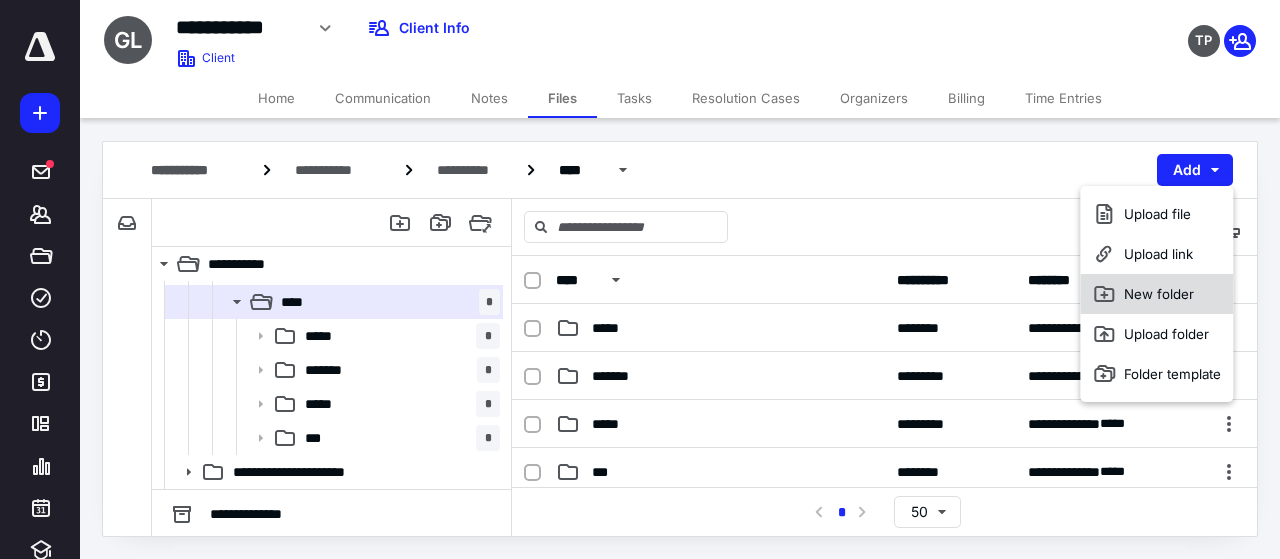 click on "New folder" at bounding box center [1156, 294] 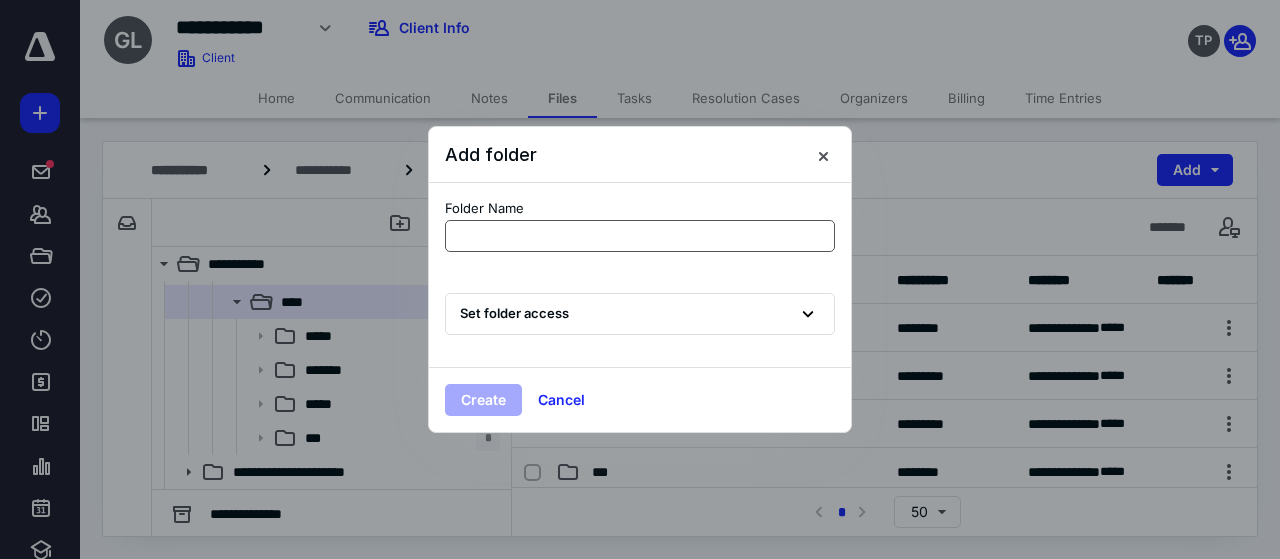click at bounding box center [640, 236] 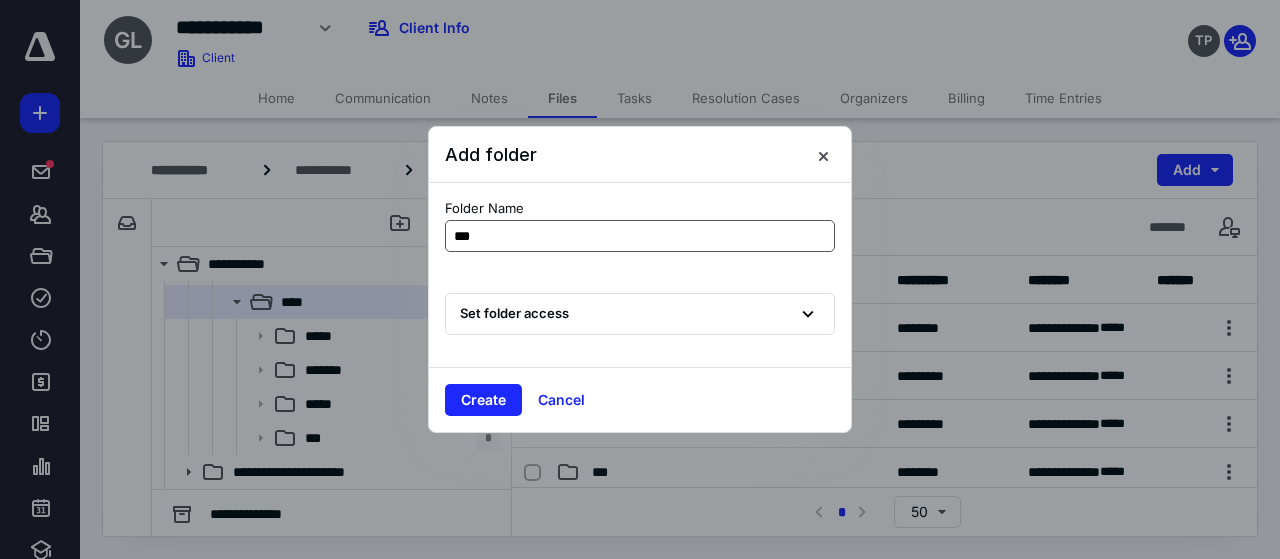 type on "****" 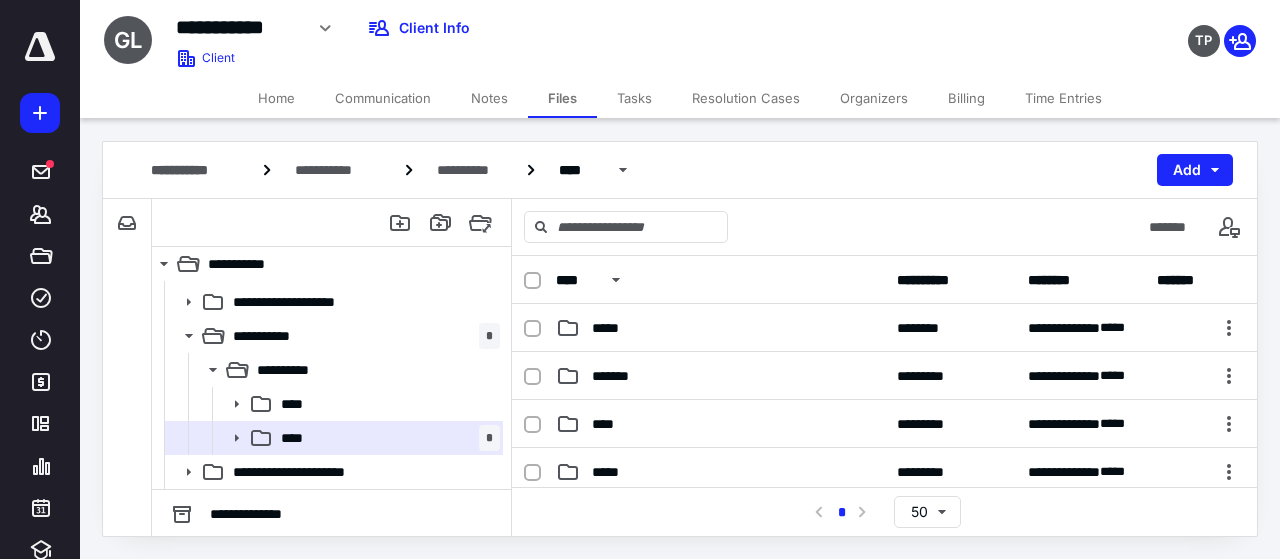 scroll, scrollTop: 30, scrollLeft: 0, axis: vertical 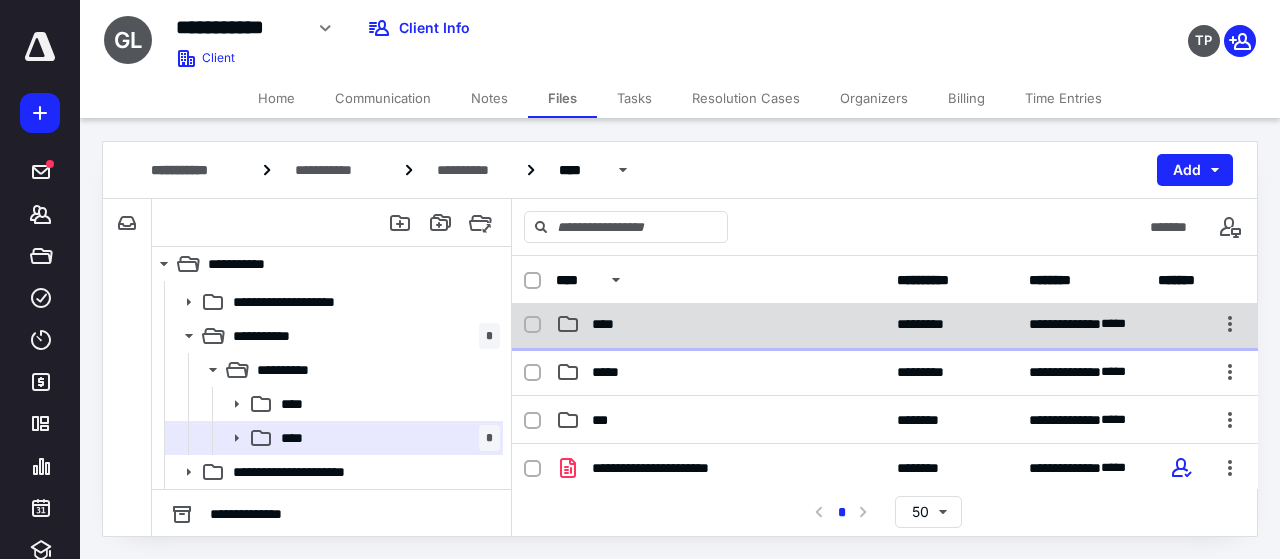 click on "****" at bounding box center (608, 324) 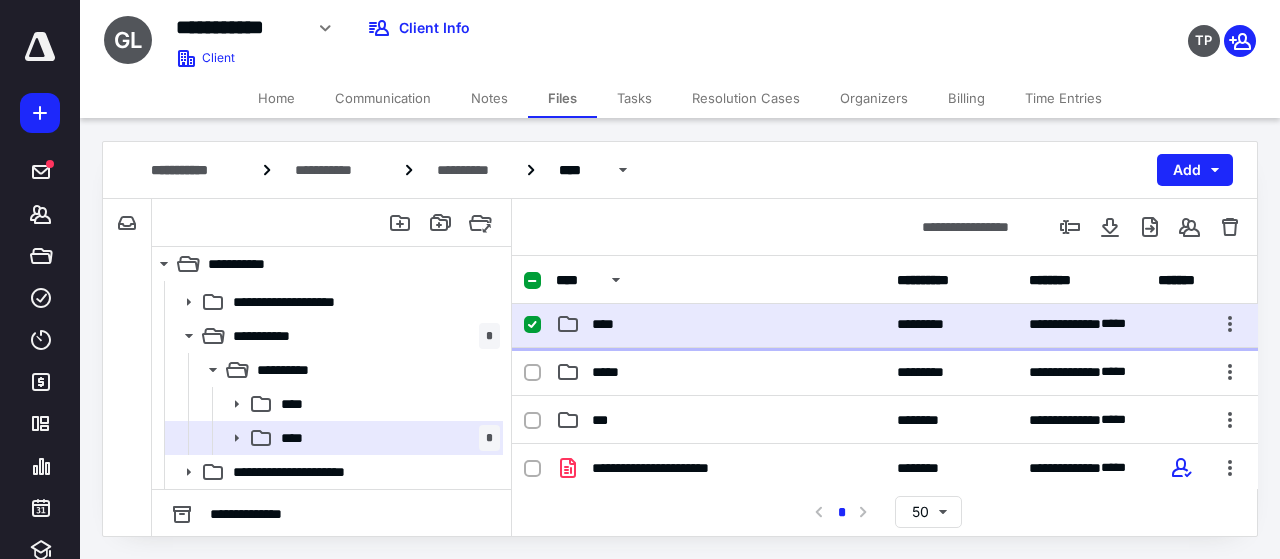 click on "****" at bounding box center (608, 324) 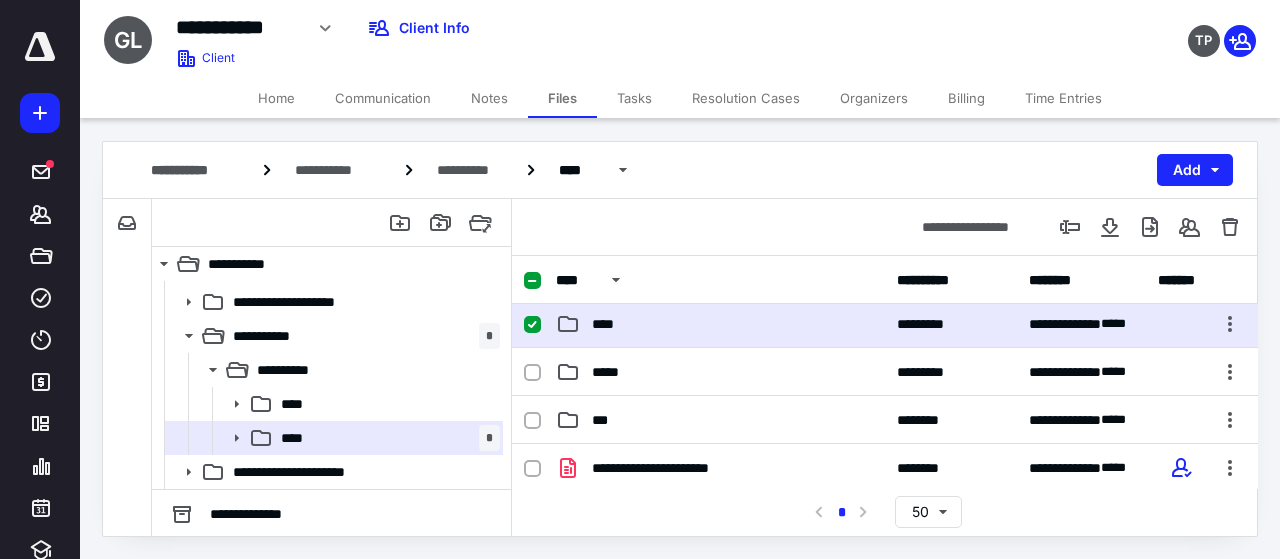 scroll, scrollTop: 0, scrollLeft: 0, axis: both 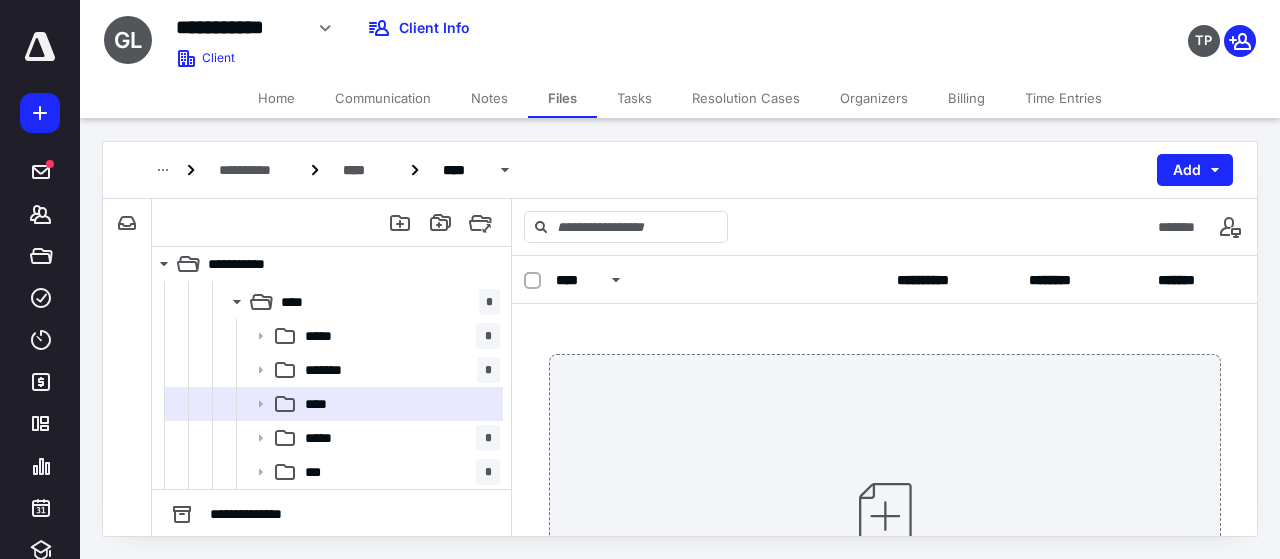 click on "TP" at bounding box center [1069, 28] 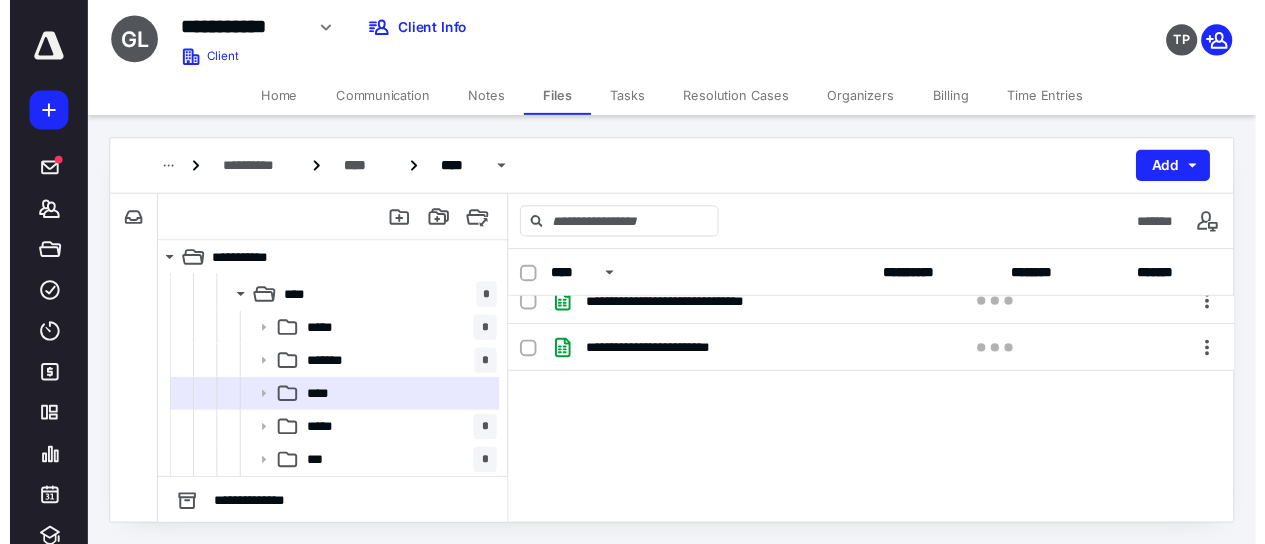 scroll, scrollTop: 66, scrollLeft: 0, axis: vertical 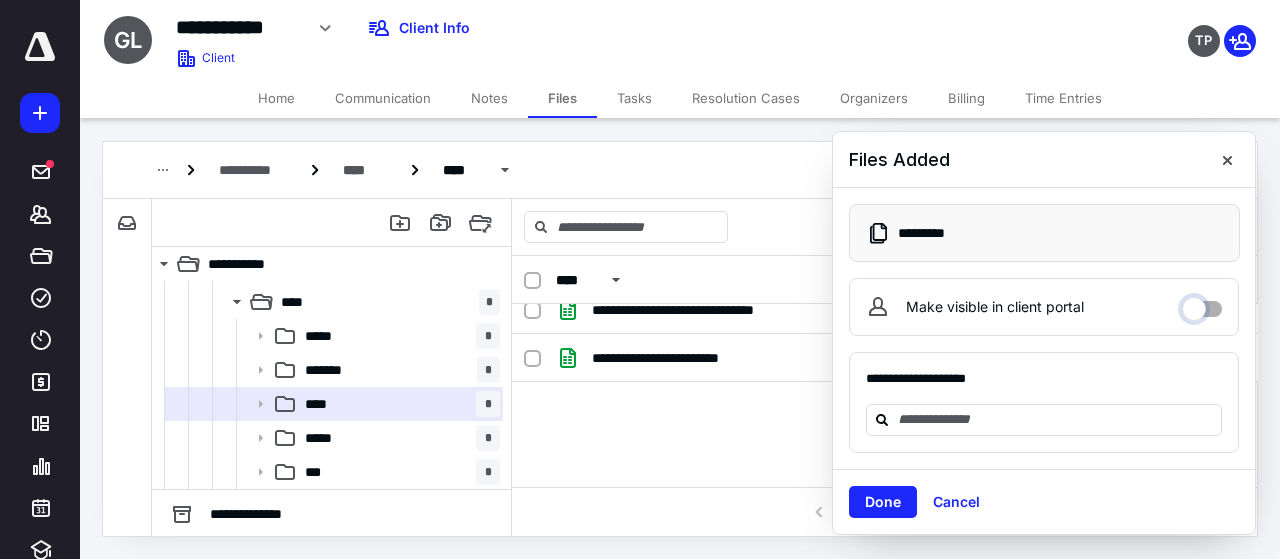 click on "Make visible in client portal" at bounding box center (1202, 304) 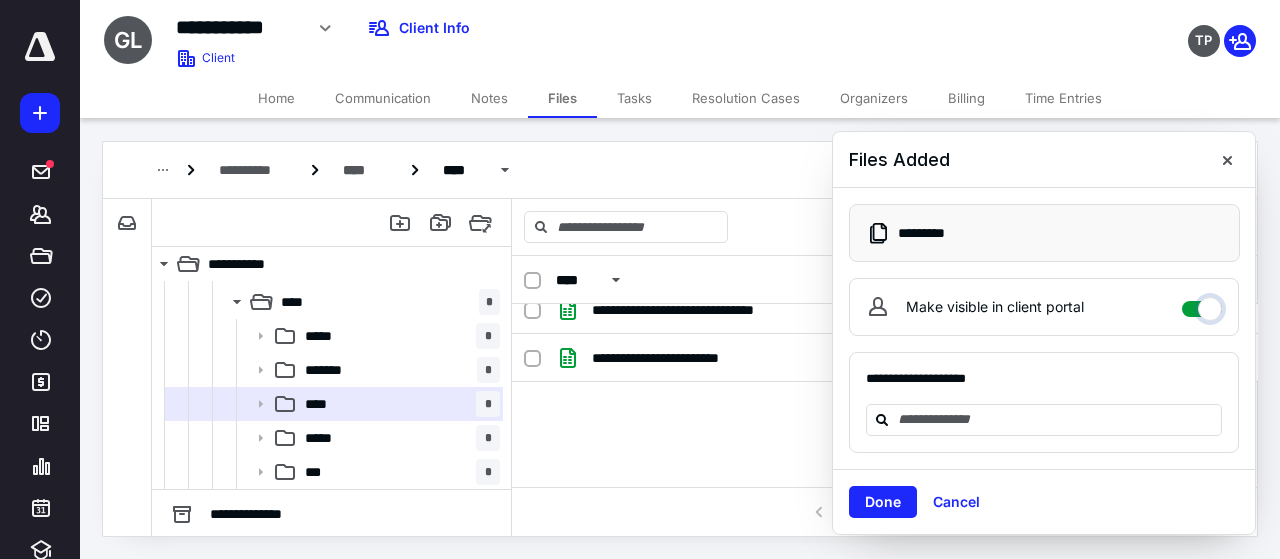 checkbox on "****" 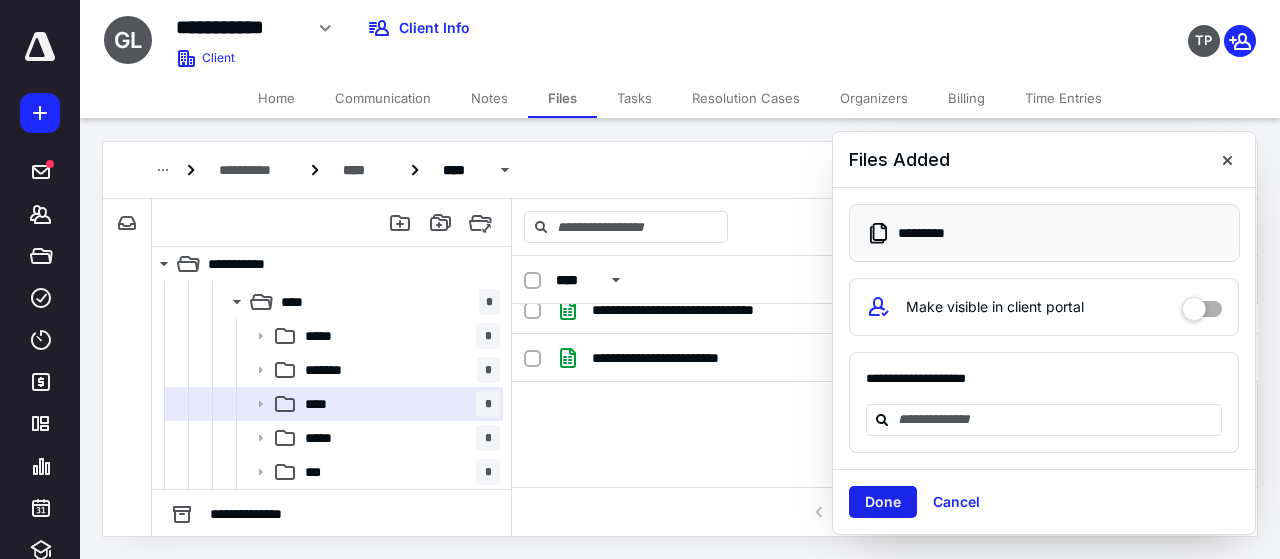 click on "Done" at bounding box center (883, 502) 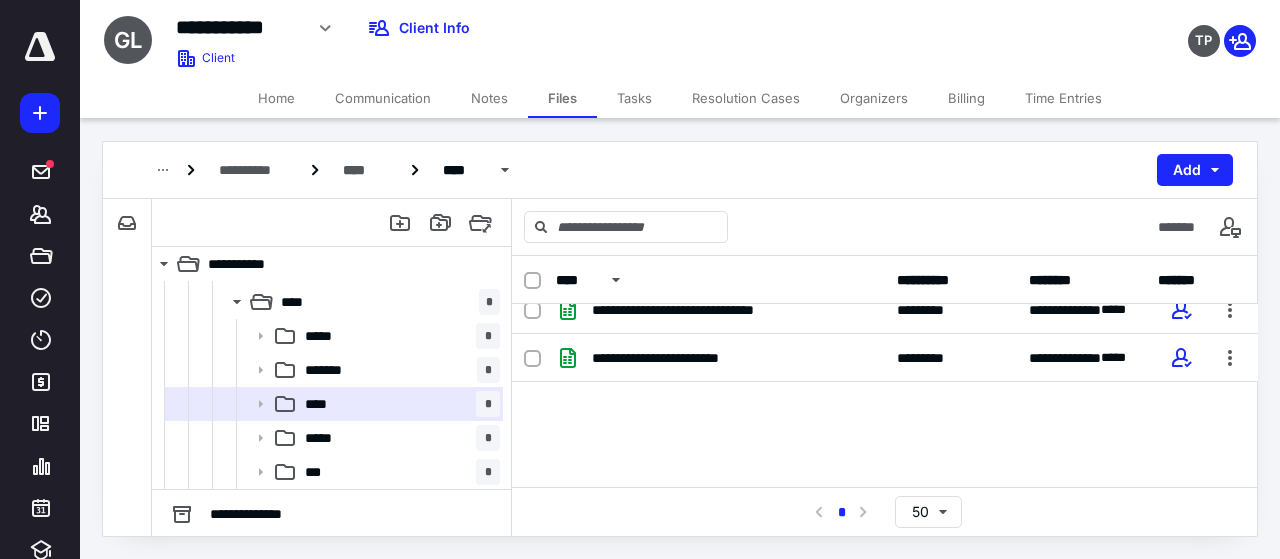 click on "Tasks" at bounding box center (634, 98) 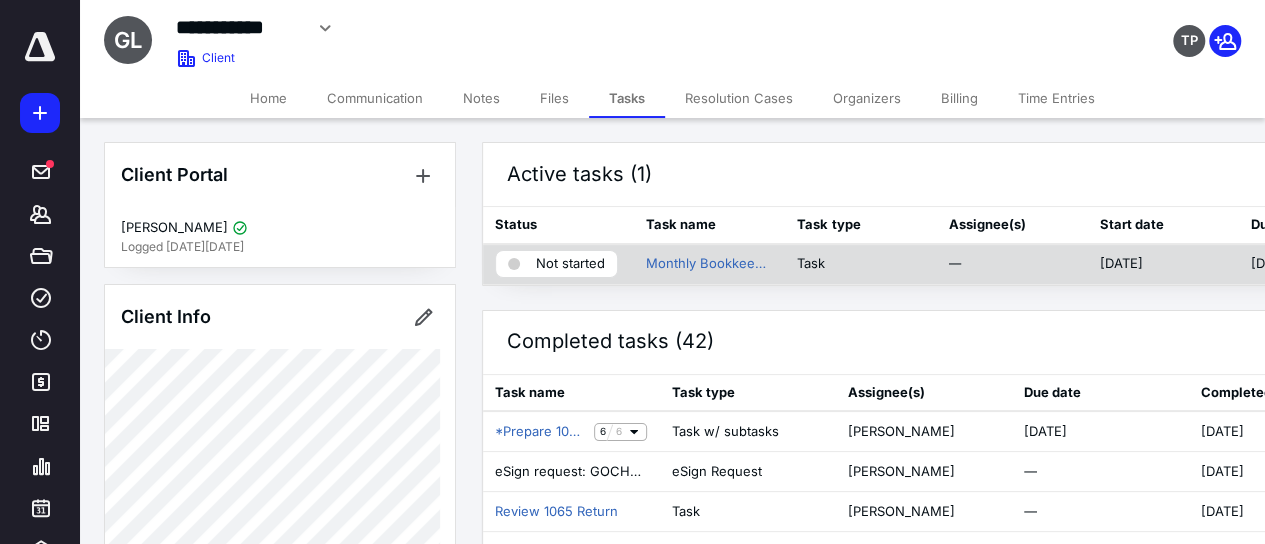 click on "Not started" at bounding box center [570, 264] 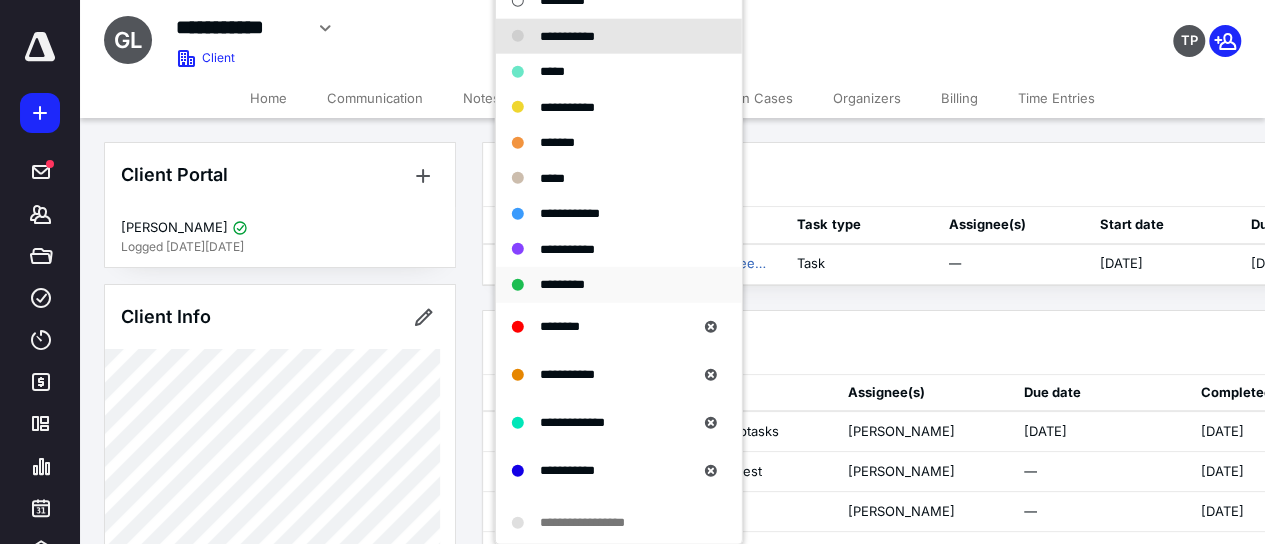 click on "*********" at bounding box center [562, 284] 